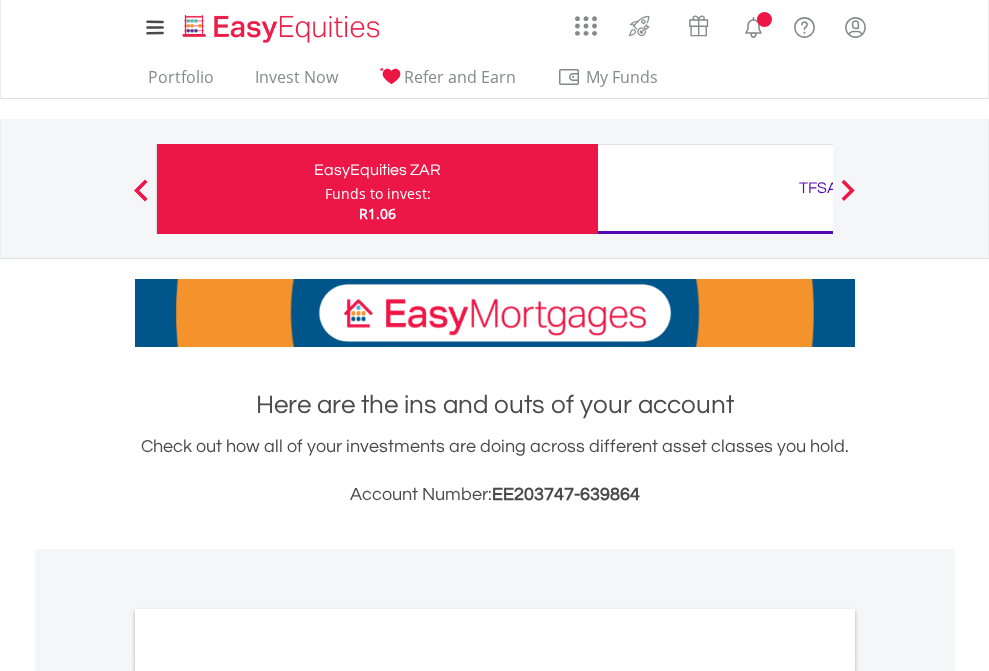 scroll, scrollTop: 0, scrollLeft: 0, axis: both 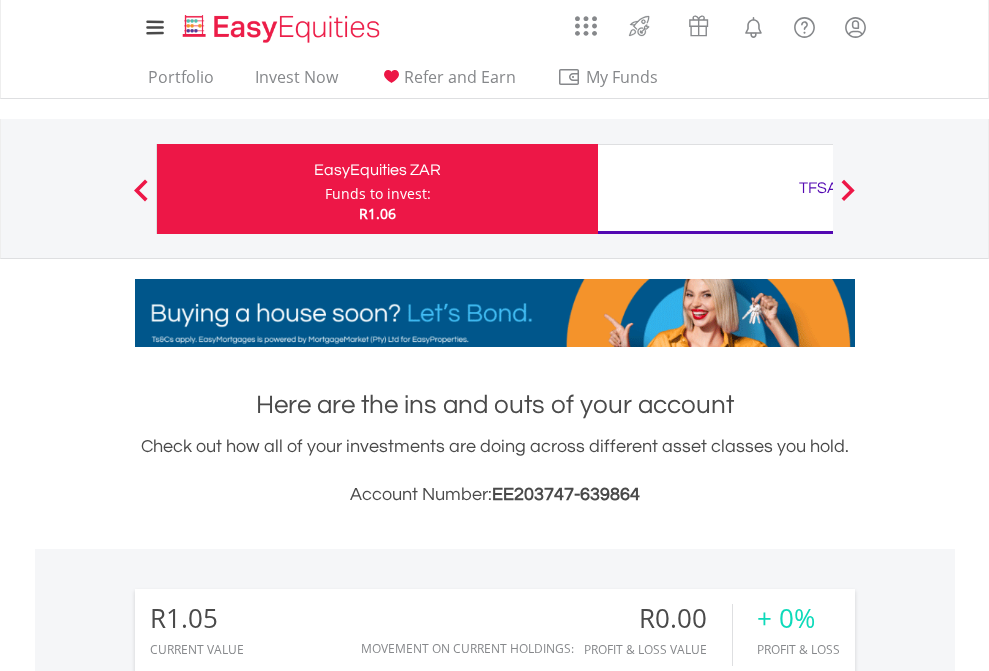 click on "Funds to invest:" at bounding box center (378, 194) 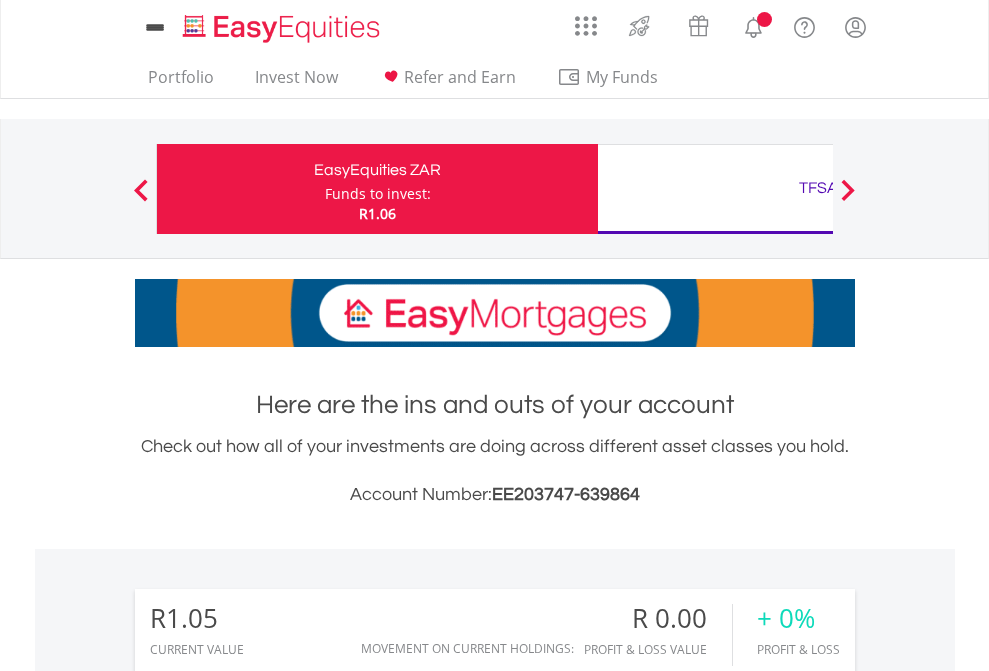 scroll, scrollTop: 0, scrollLeft: 0, axis: both 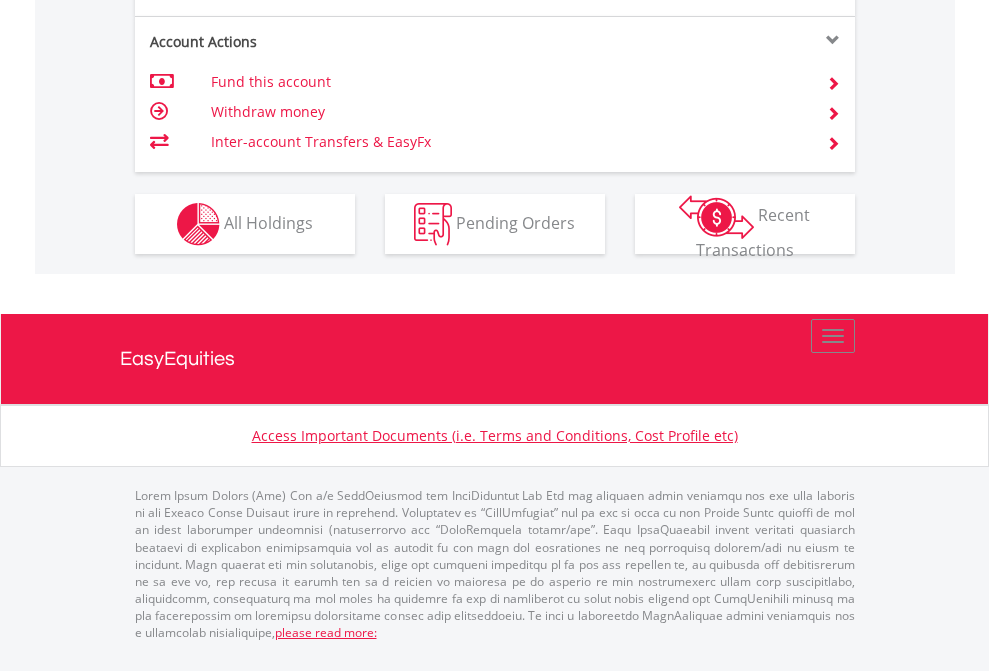click on "Investment types" at bounding box center [706, -337] 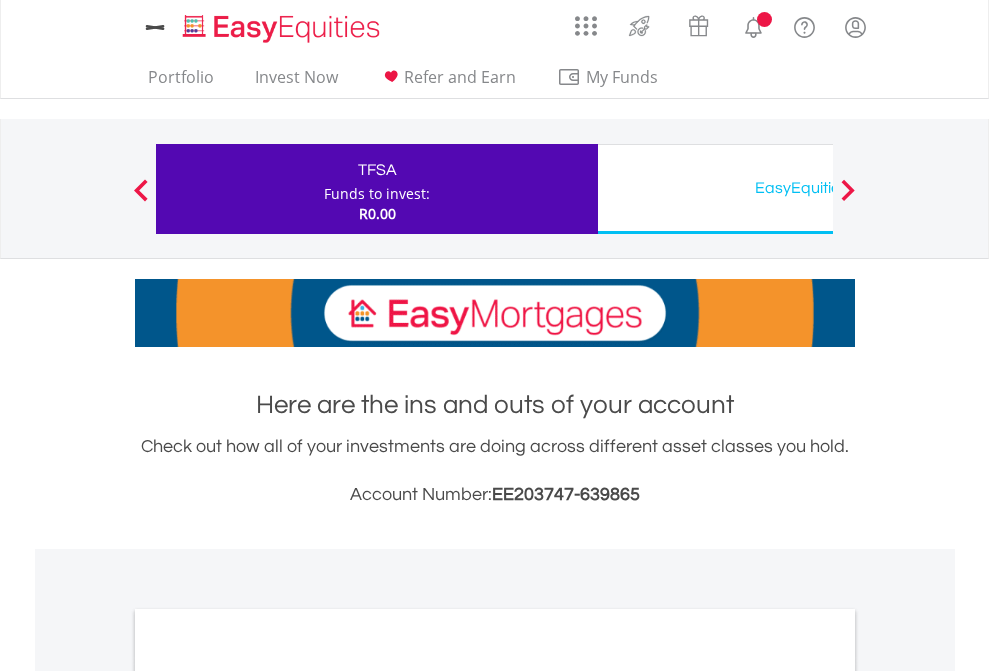 scroll, scrollTop: 0, scrollLeft: 0, axis: both 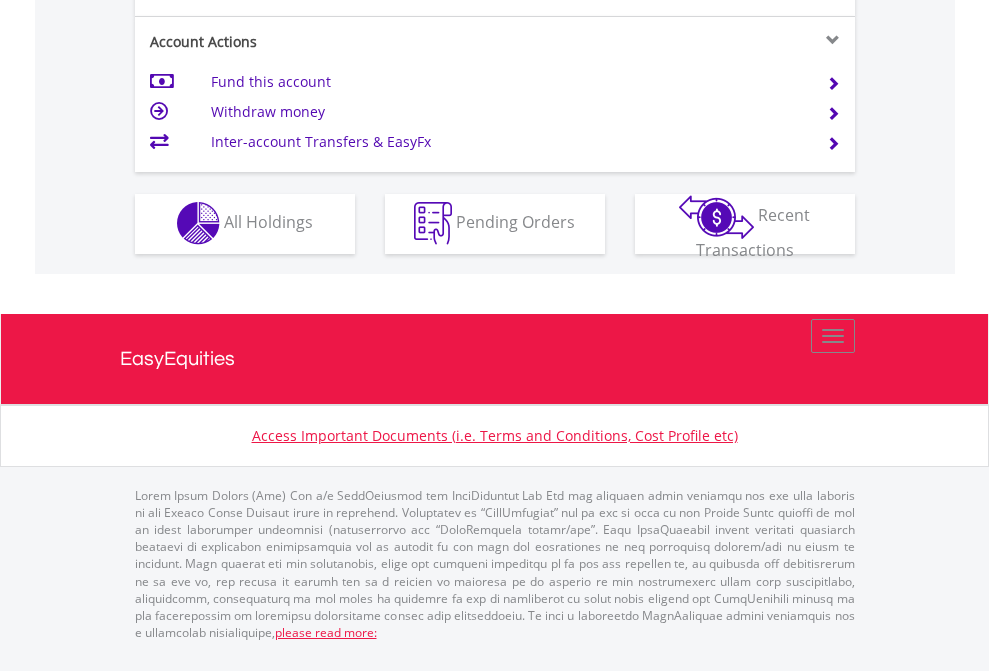 click on "Investment types" at bounding box center (706, -353) 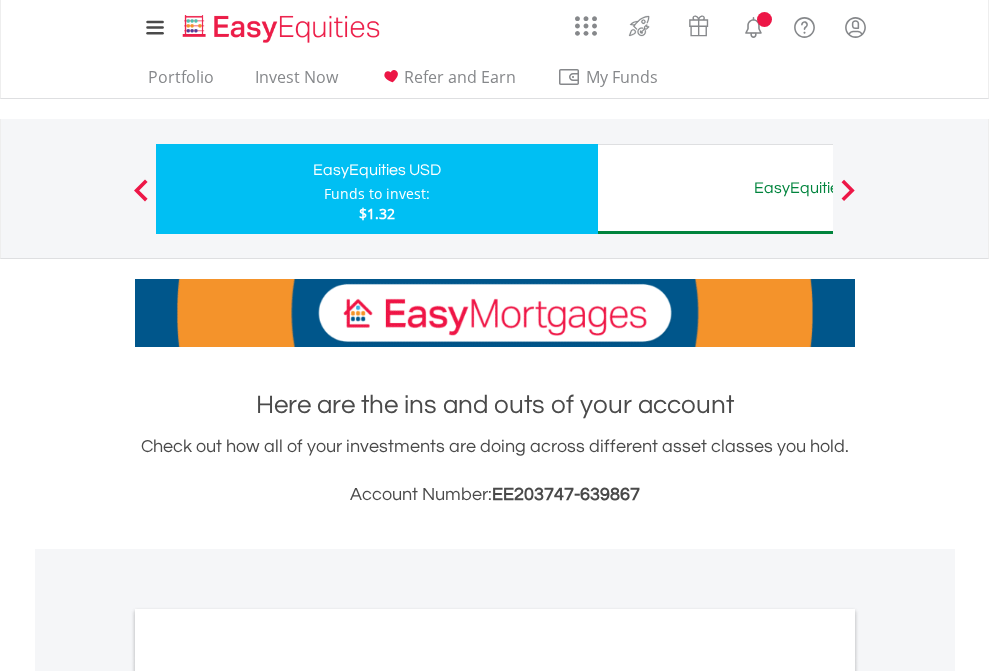 scroll, scrollTop: 0, scrollLeft: 0, axis: both 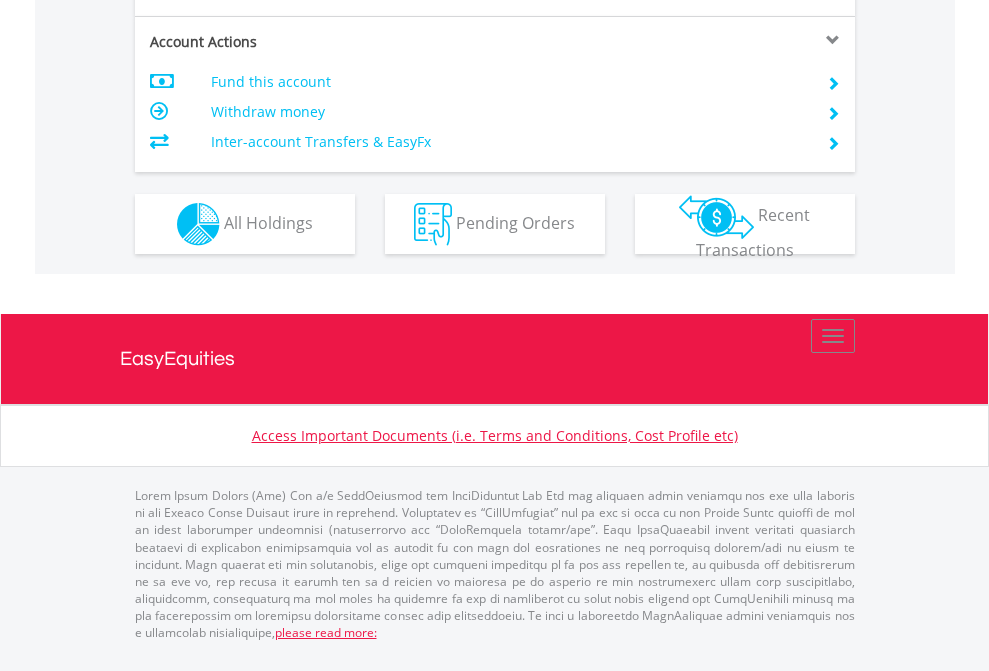click on "Investment types" at bounding box center (706, -337) 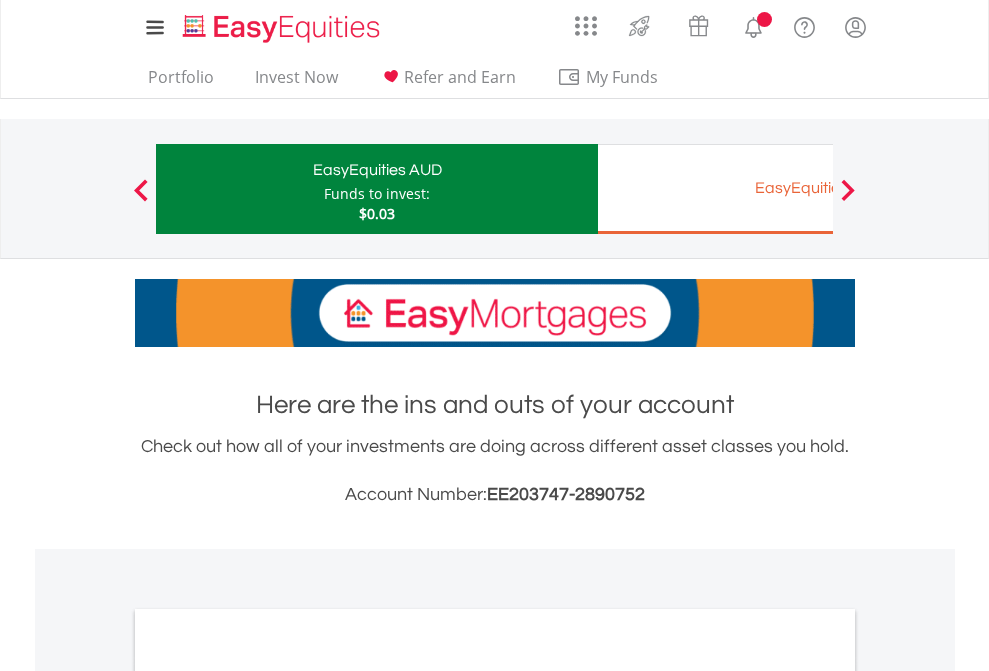 scroll, scrollTop: 0, scrollLeft: 0, axis: both 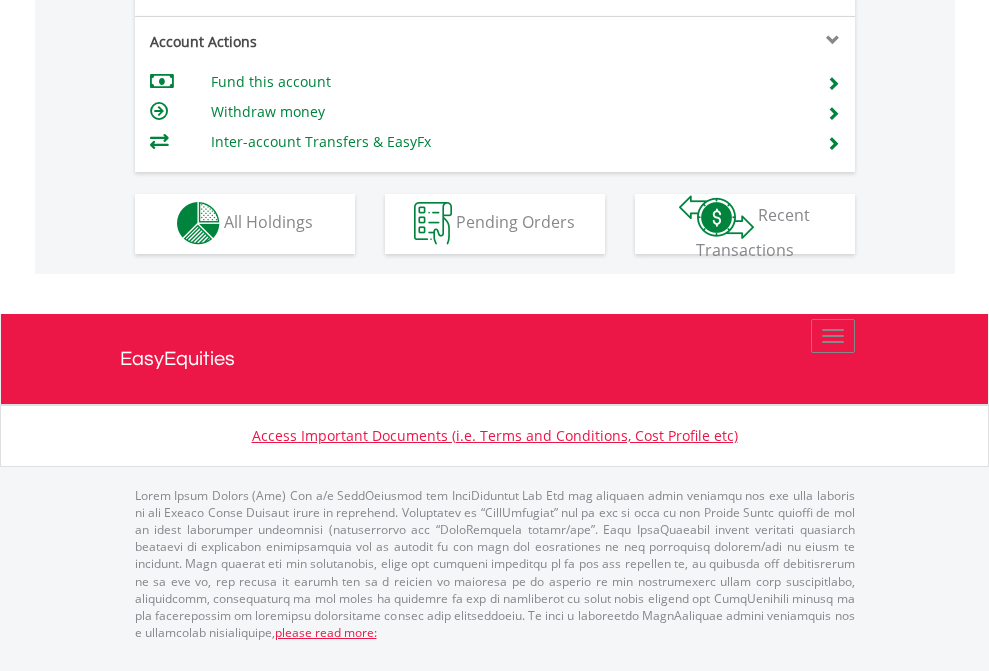 click on "Investment types" at bounding box center (706, -353) 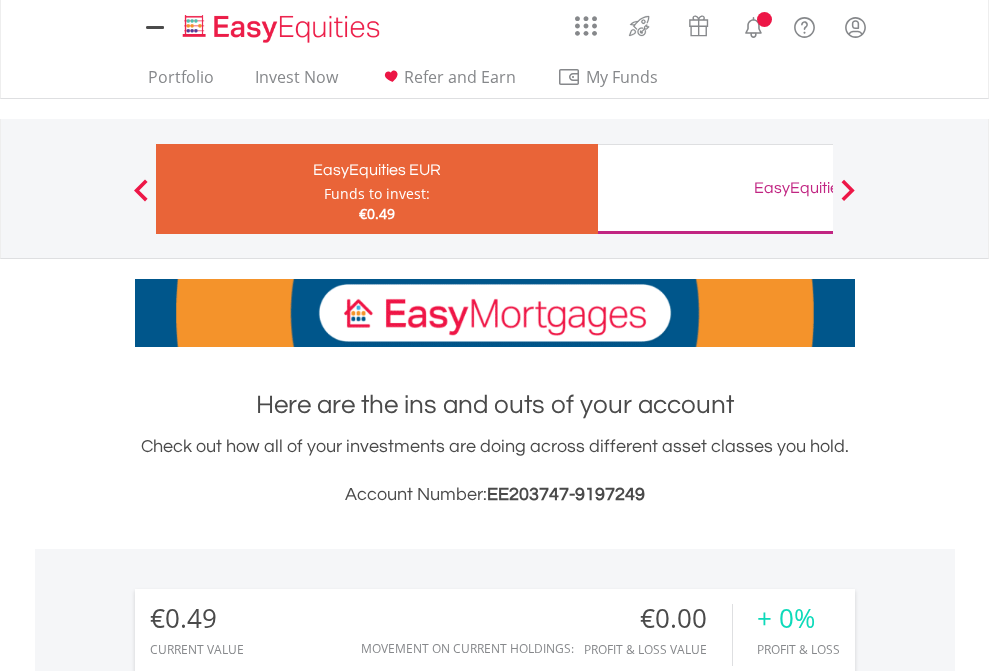 scroll, scrollTop: 0, scrollLeft: 0, axis: both 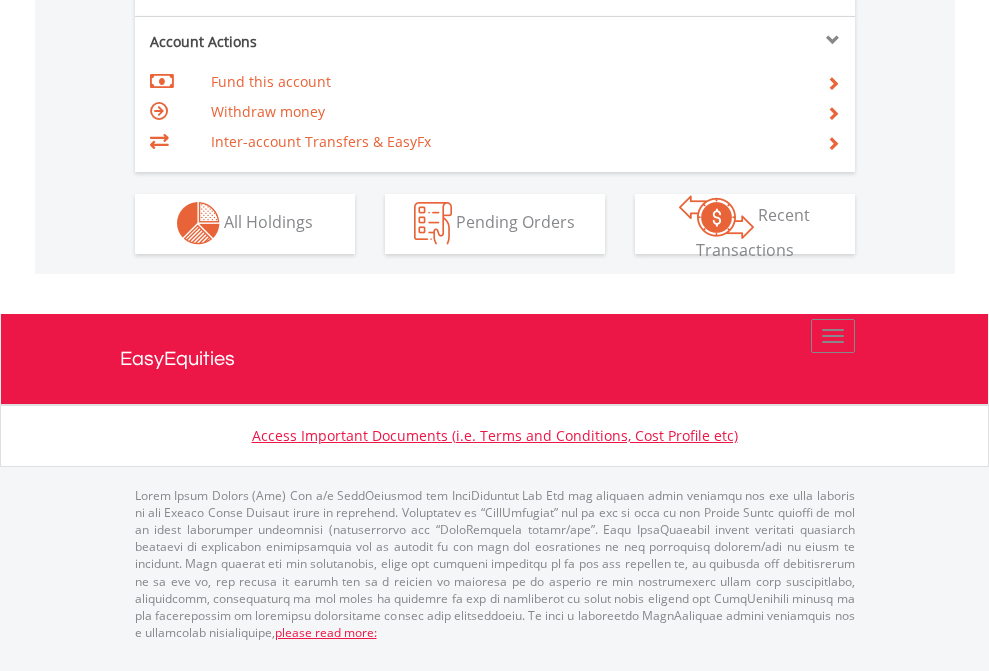 click on "Investment types" at bounding box center (706, -353) 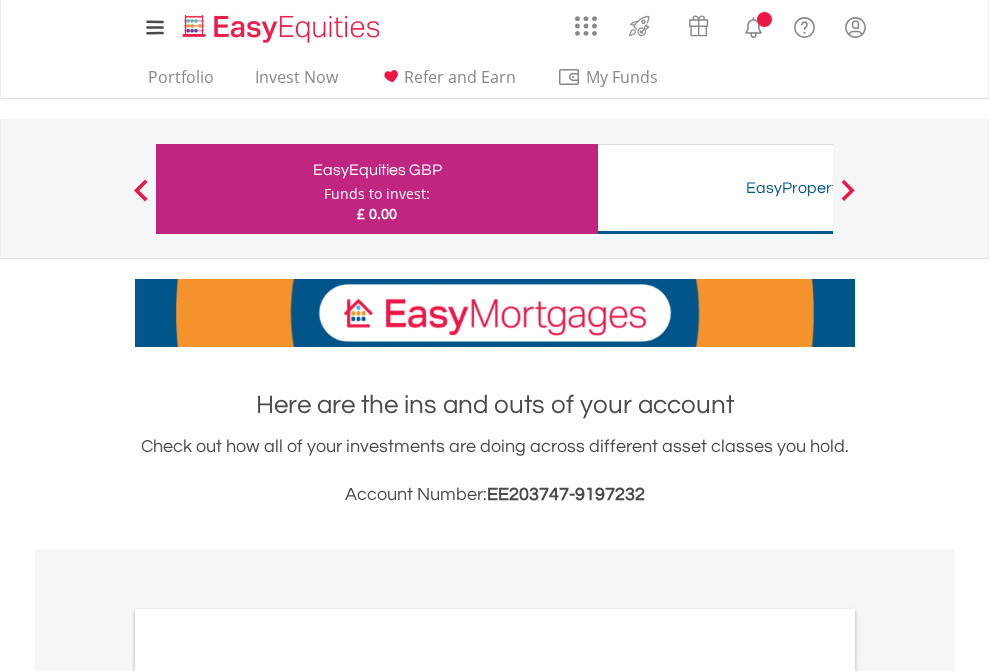 scroll, scrollTop: 0, scrollLeft: 0, axis: both 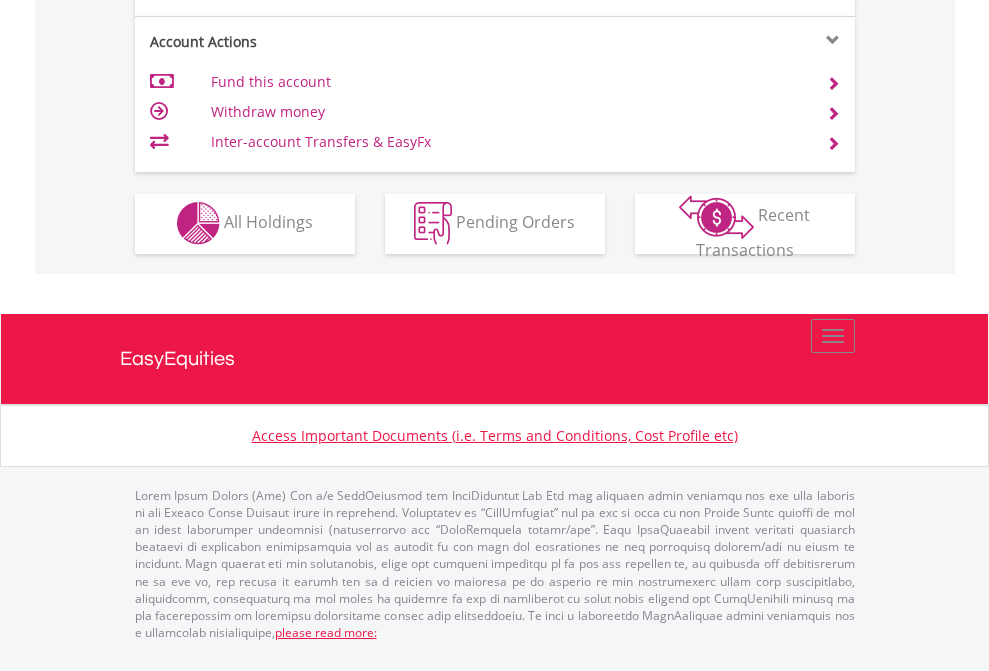 click on "Investment types" at bounding box center (706, -353) 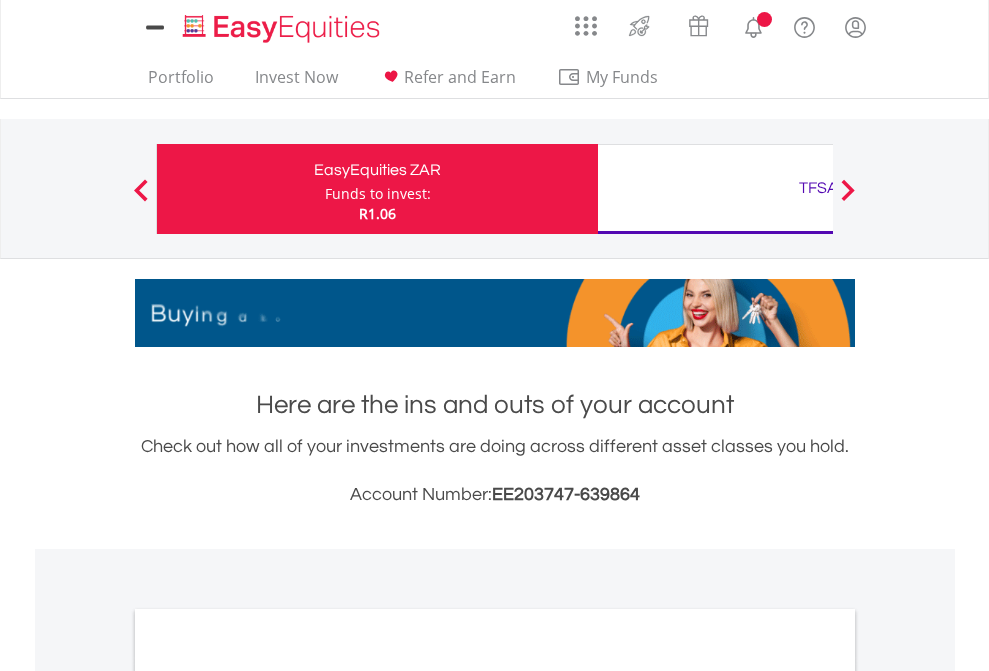 click on "All Holdings" at bounding box center [268, 1096] 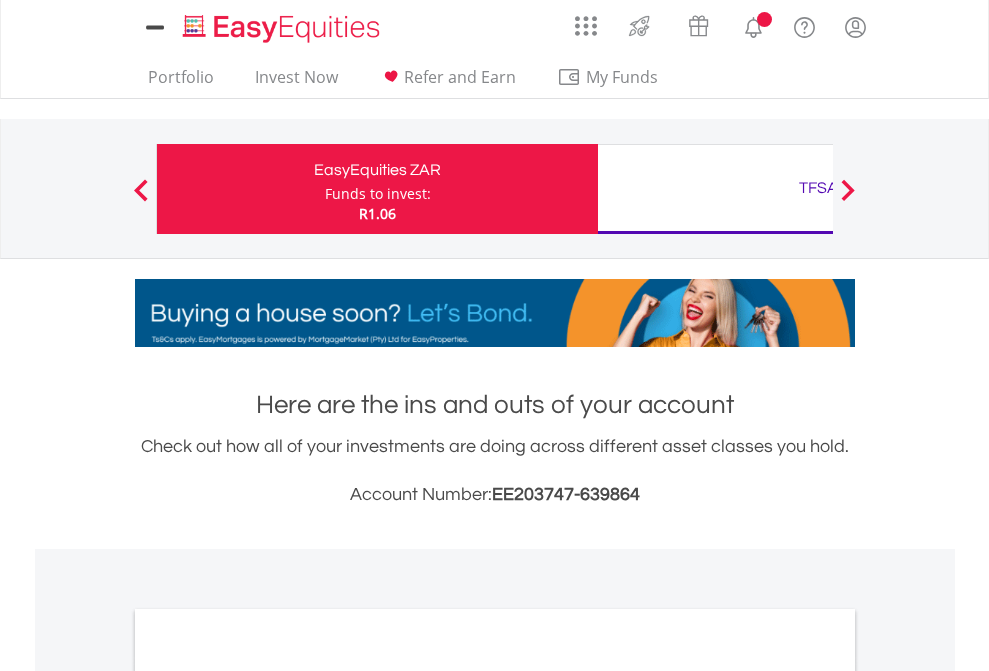 scroll, scrollTop: 1202, scrollLeft: 0, axis: vertical 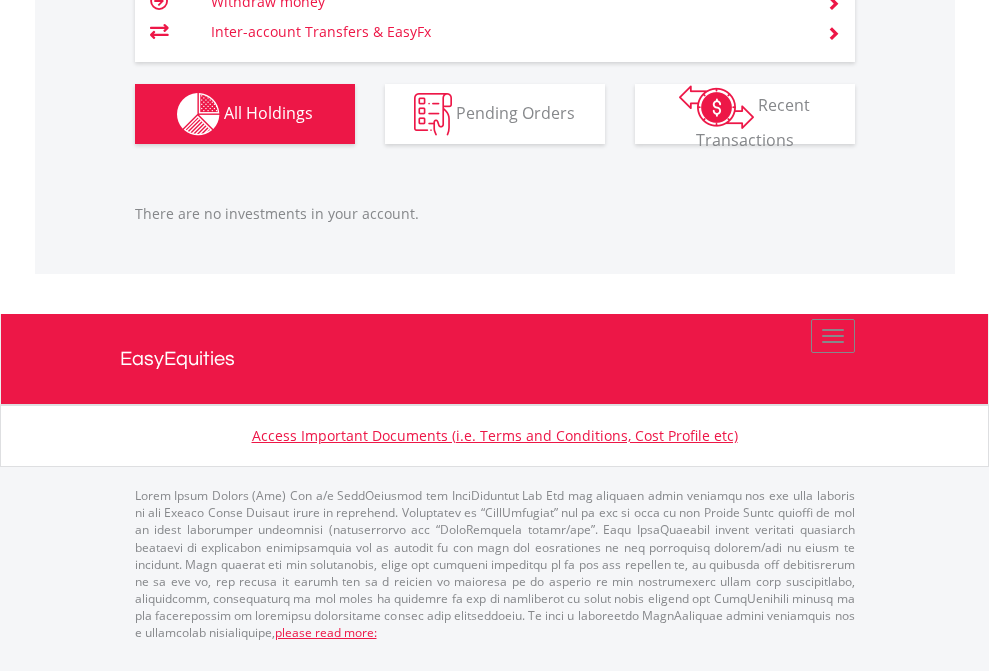 click on "TFSA" at bounding box center (818, -1206) 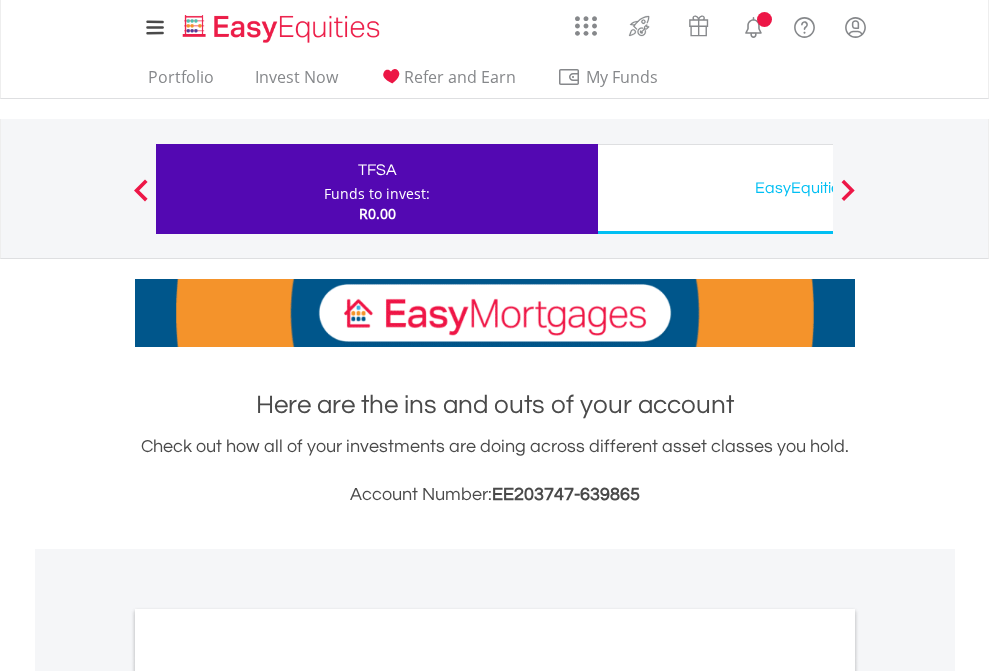 scroll, scrollTop: 0, scrollLeft: 0, axis: both 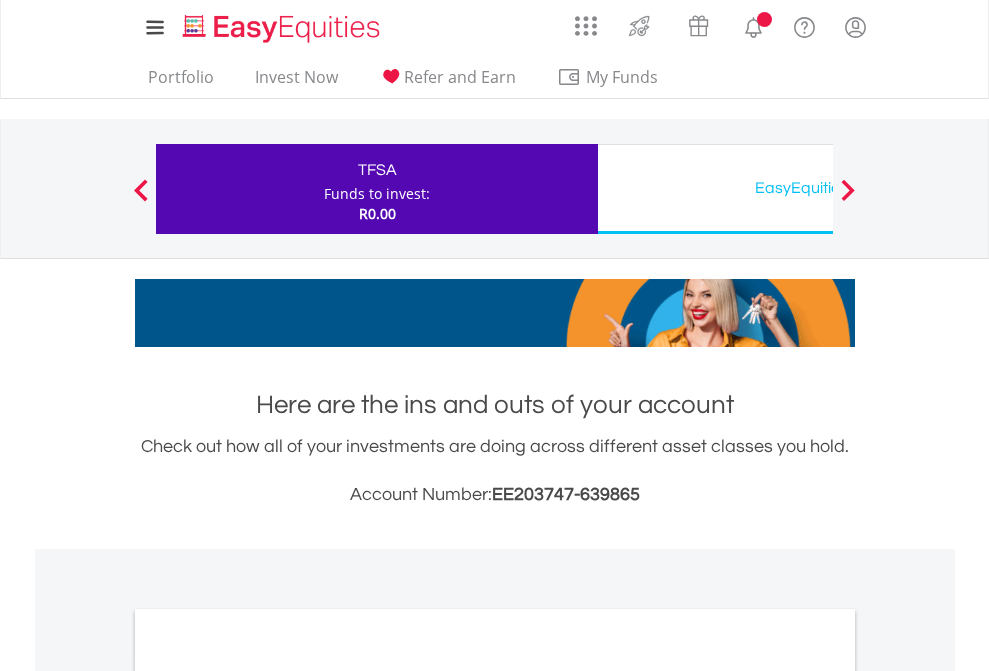 click on "All Holdings" at bounding box center (268, 1096) 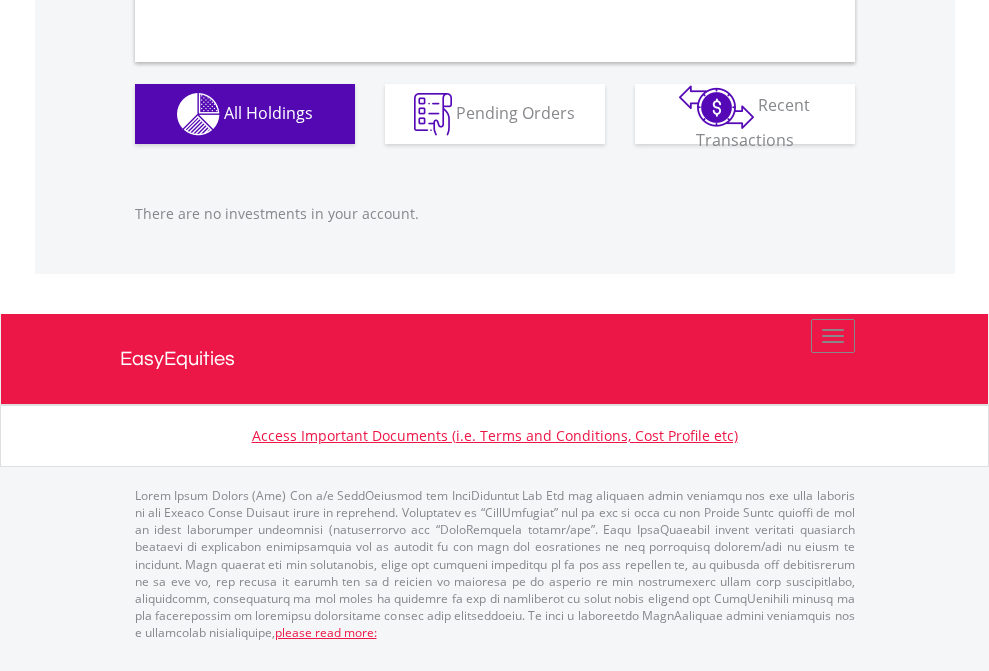 scroll, scrollTop: 1980, scrollLeft: 0, axis: vertical 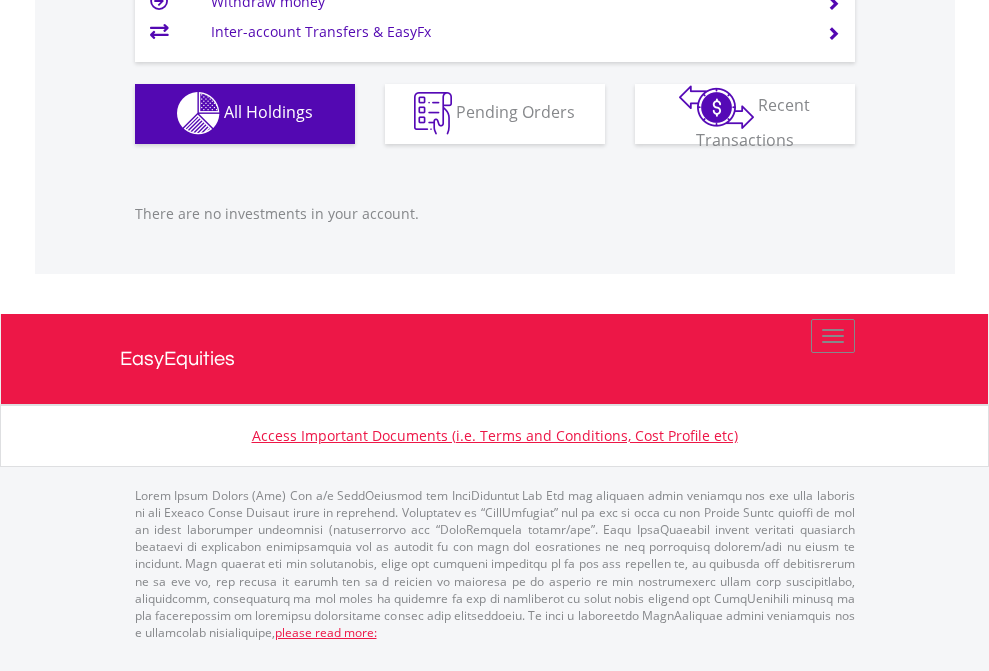 click on "EasyEquities USD" at bounding box center (818, -1142) 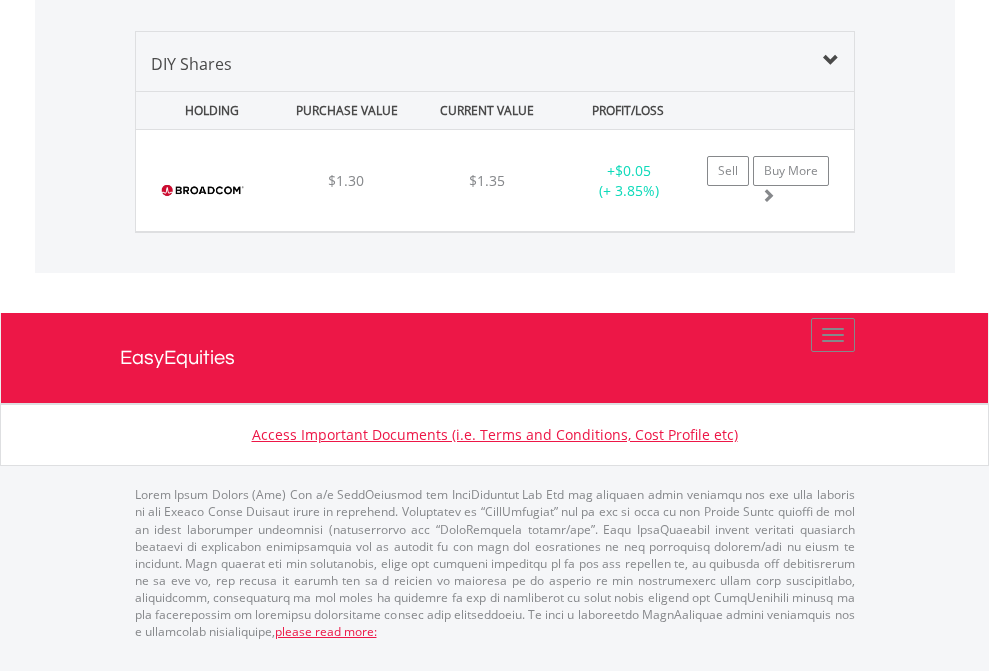 click on "EasyEquities AUD" at bounding box center (818, -1339) 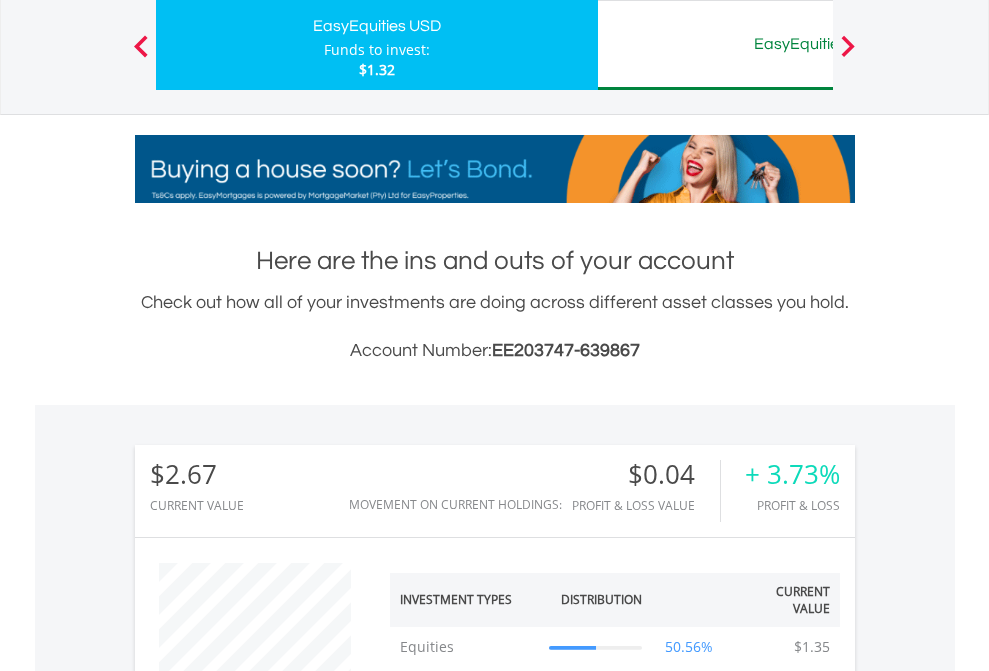 scroll, scrollTop: 999808, scrollLeft: 999687, axis: both 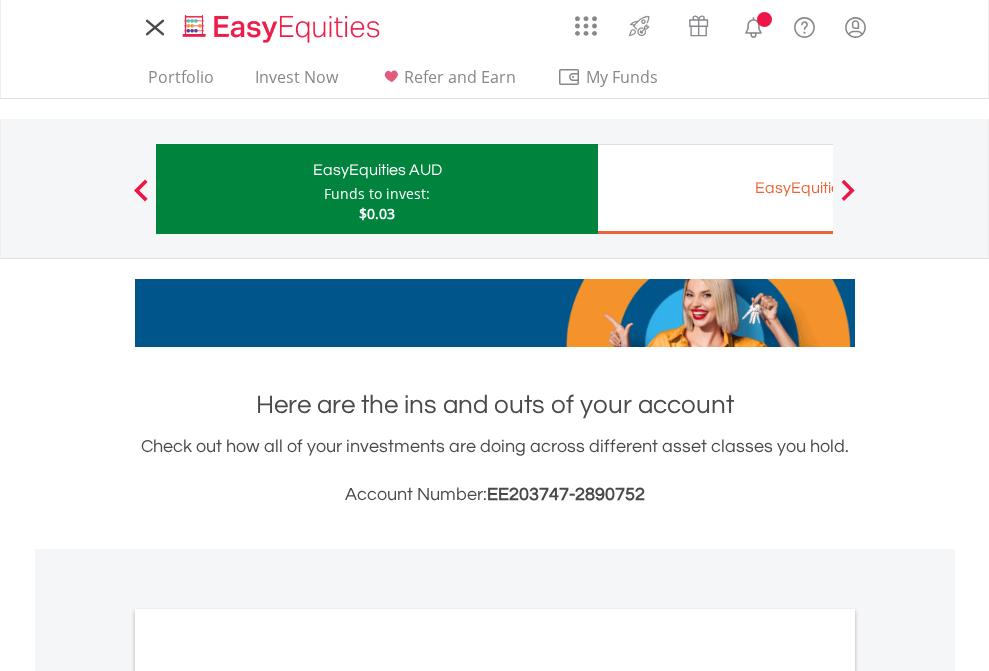 click on "All Holdings" at bounding box center (268, 1096) 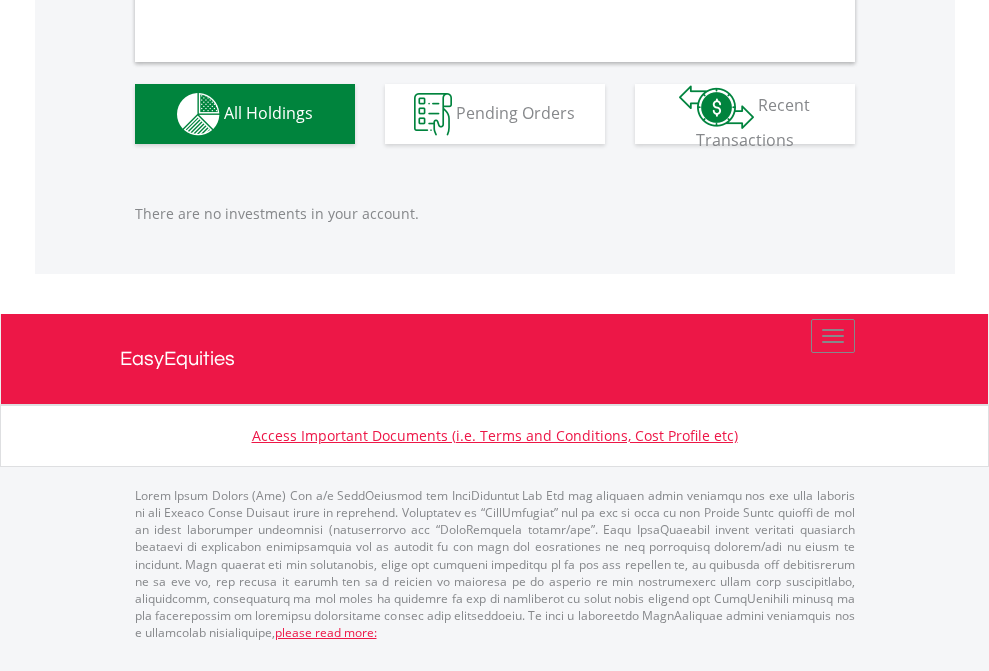 scroll, scrollTop: 1980, scrollLeft: 0, axis: vertical 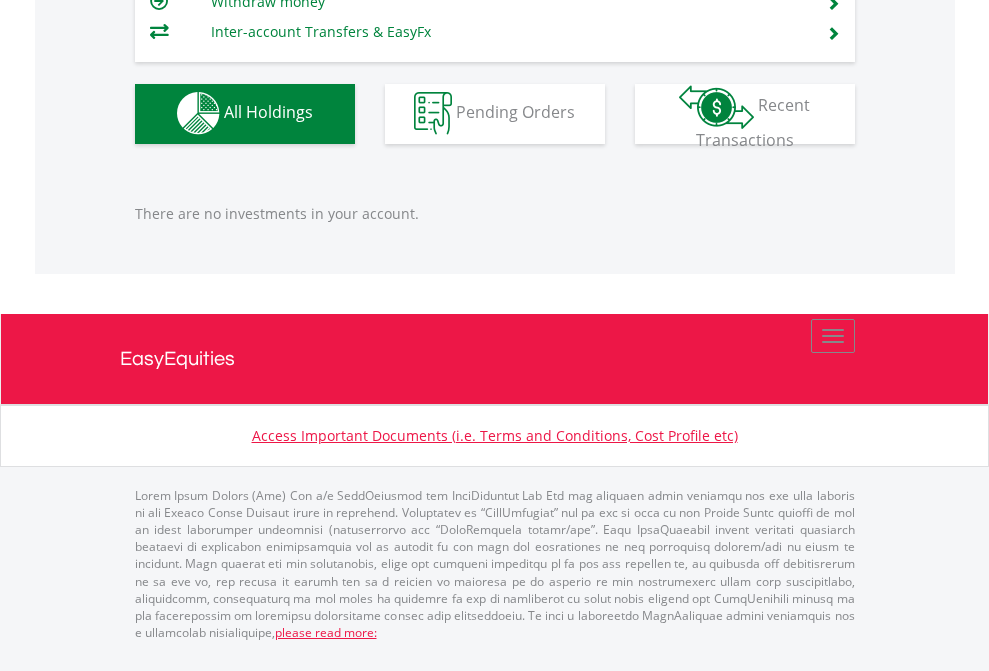 click on "EasyEquities EUR" at bounding box center [818, -1142] 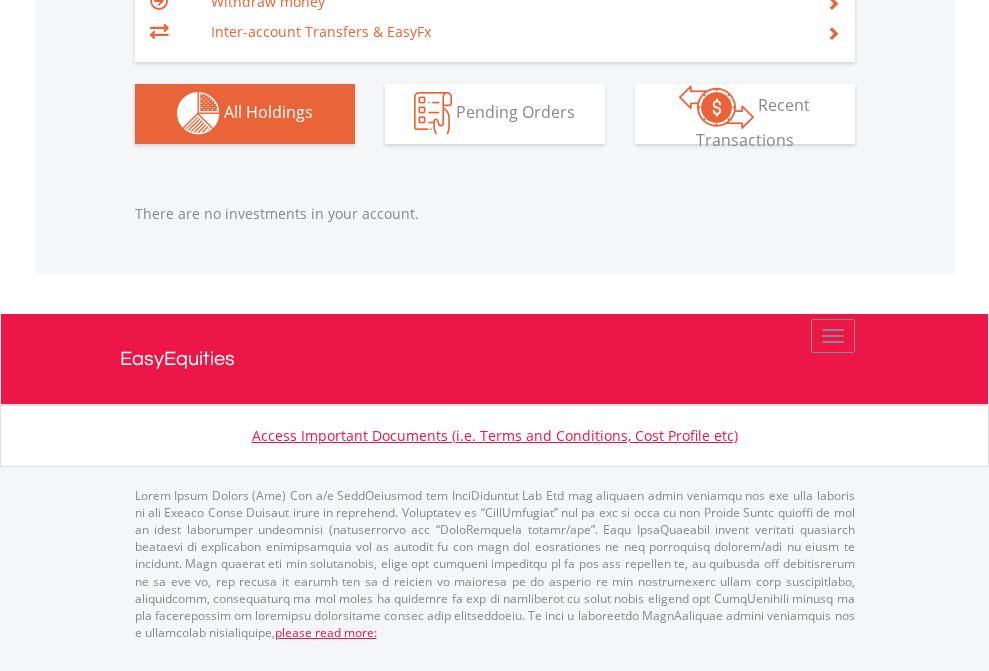 scroll, scrollTop: 1980, scrollLeft: 0, axis: vertical 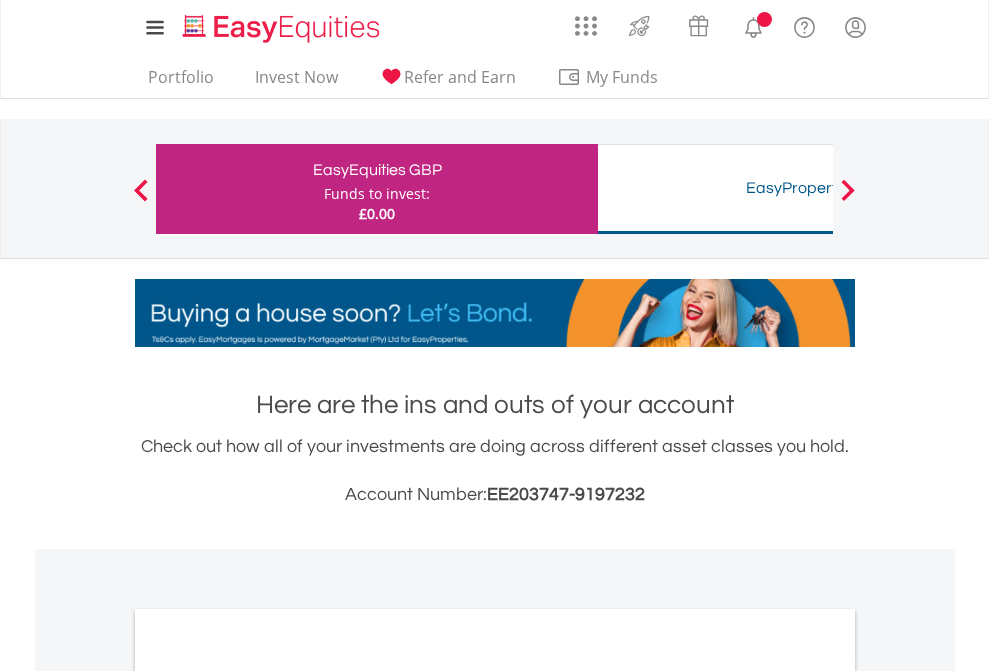 click on "All Holdings" at bounding box center (268, 1096) 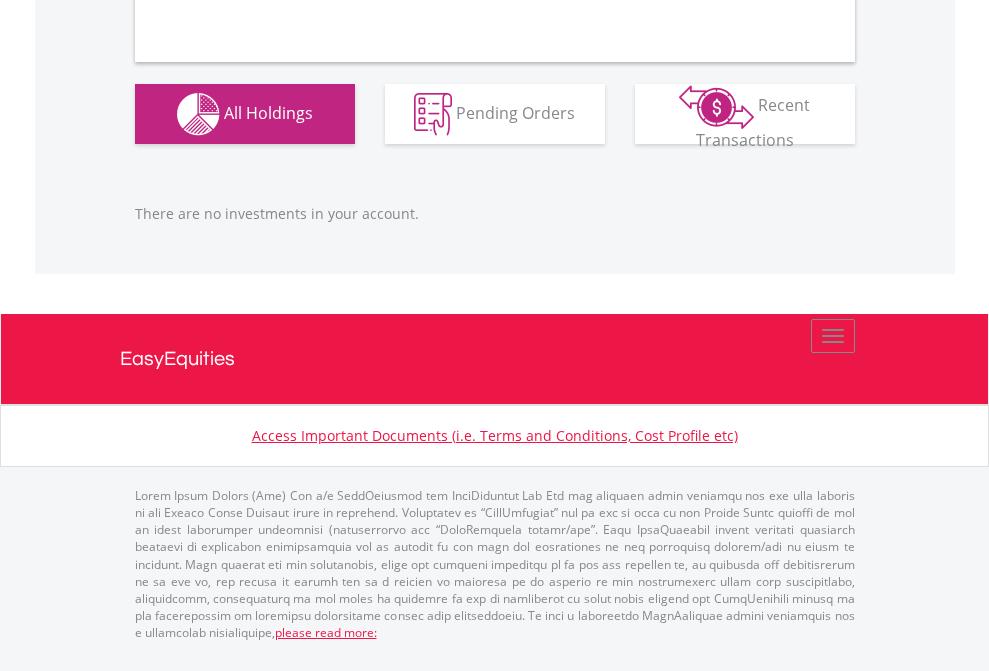 scroll, scrollTop: 1980, scrollLeft: 0, axis: vertical 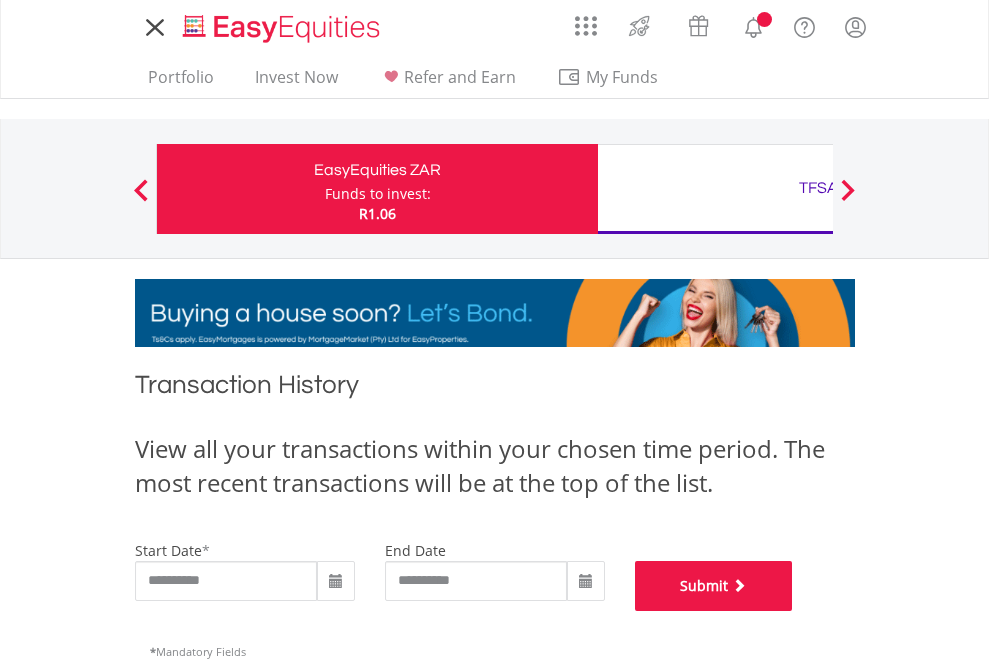 click on "Submit" at bounding box center [714, 586] 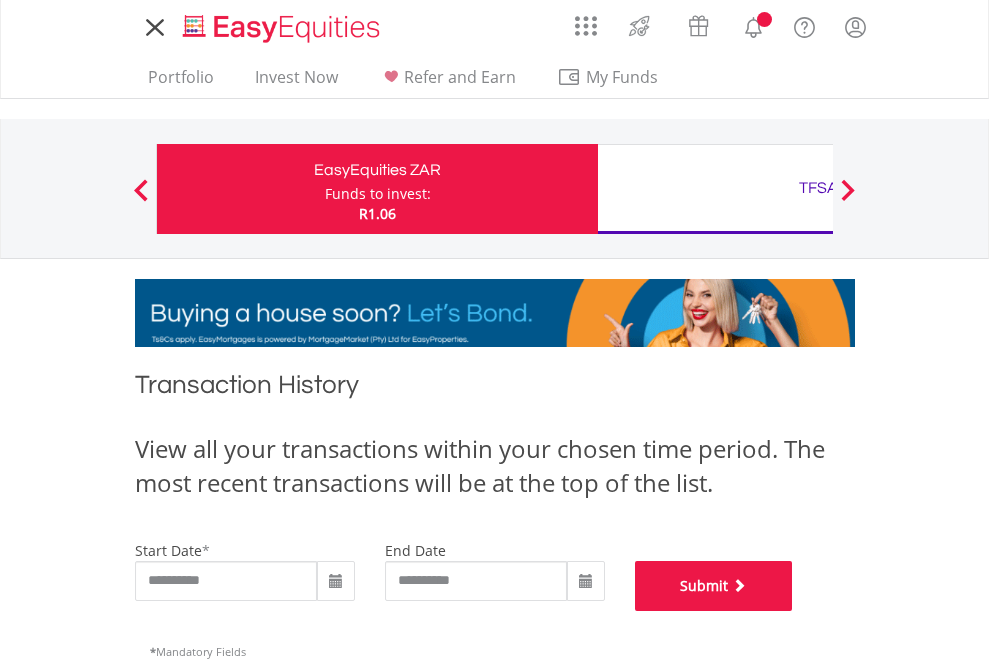 scroll, scrollTop: 811, scrollLeft: 0, axis: vertical 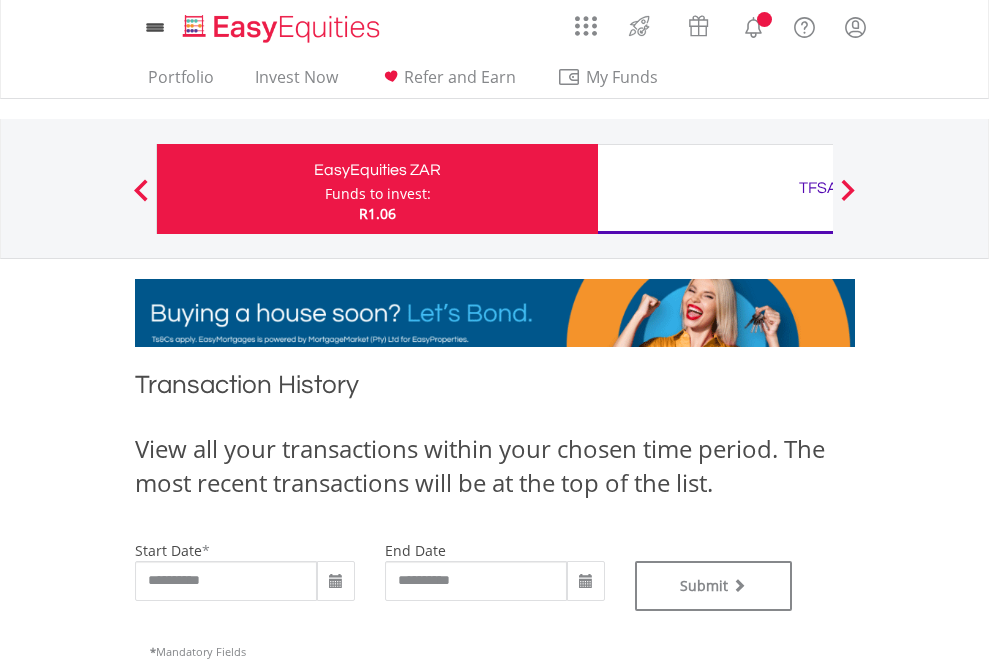 click on "TFSA" at bounding box center (818, 188) 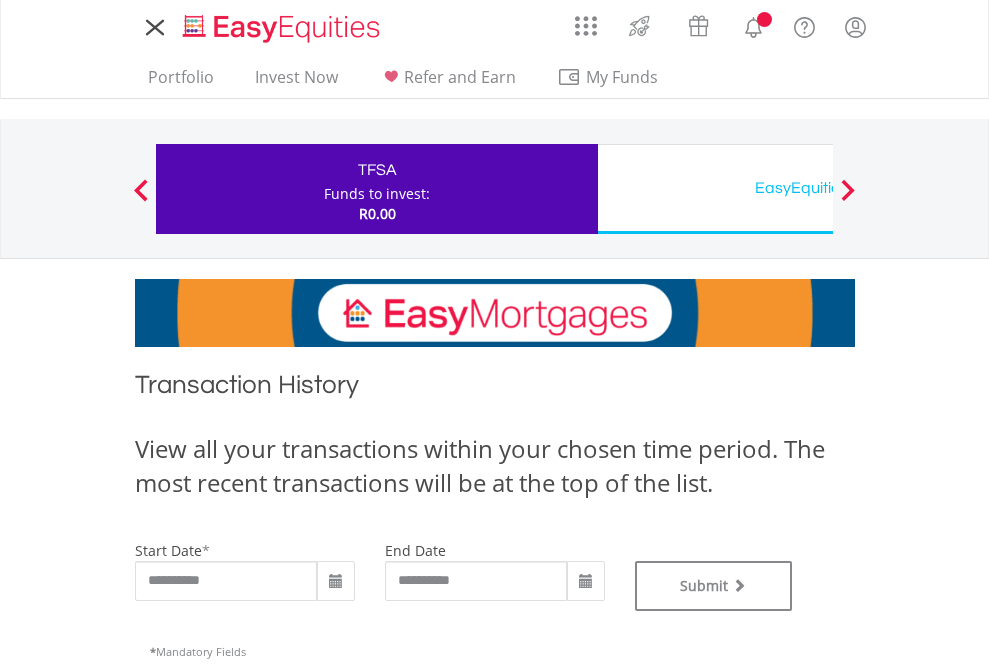scroll, scrollTop: 0, scrollLeft: 0, axis: both 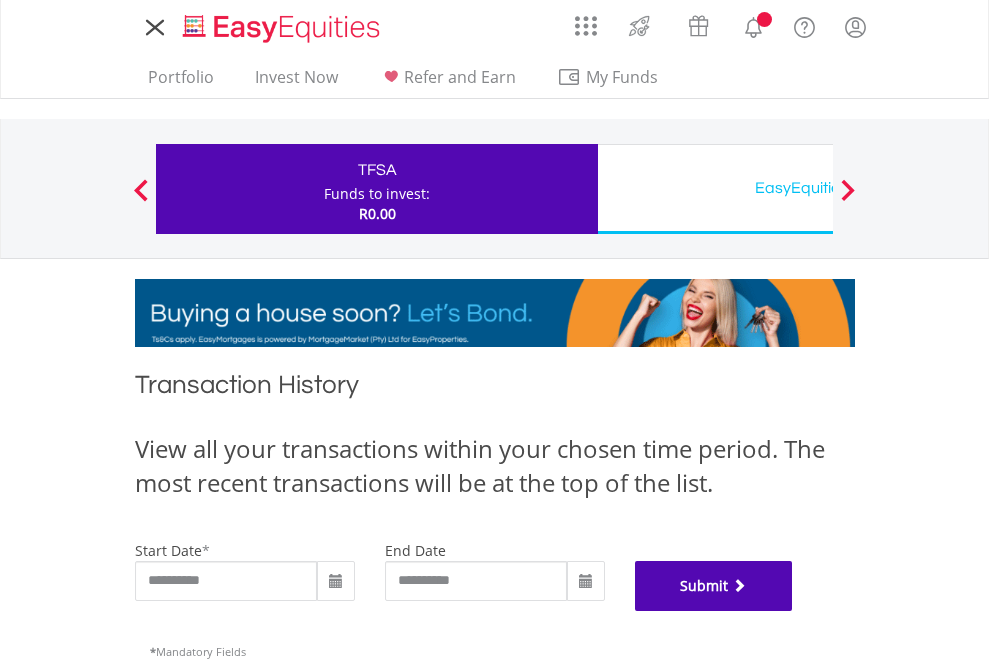 click on "Submit" at bounding box center (714, 586) 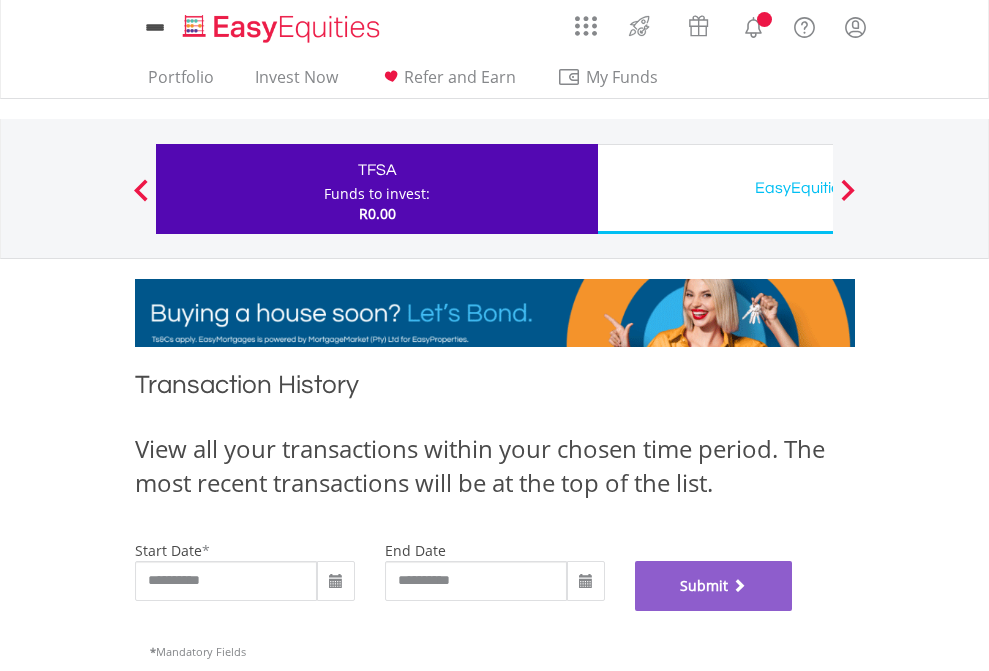 scroll, scrollTop: 811, scrollLeft: 0, axis: vertical 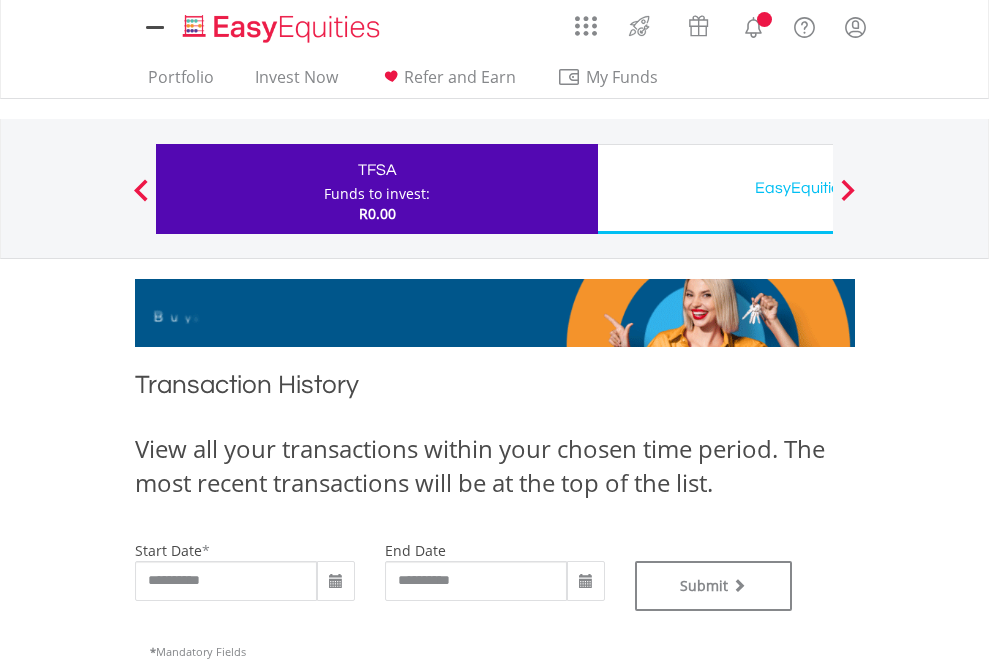 click on "EasyEquities USD" at bounding box center (818, 188) 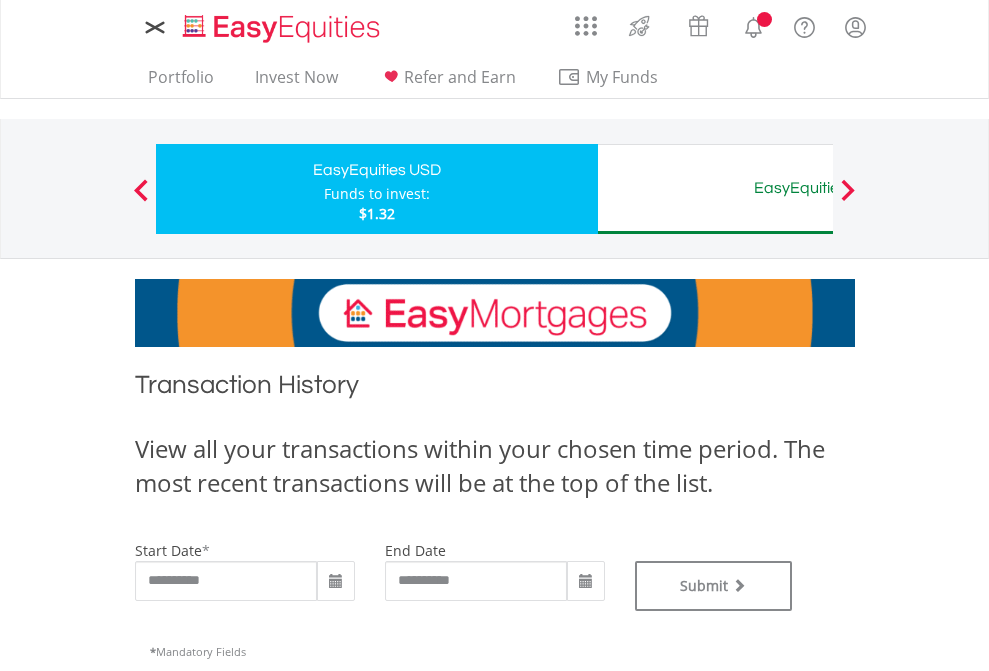 scroll, scrollTop: 0, scrollLeft: 0, axis: both 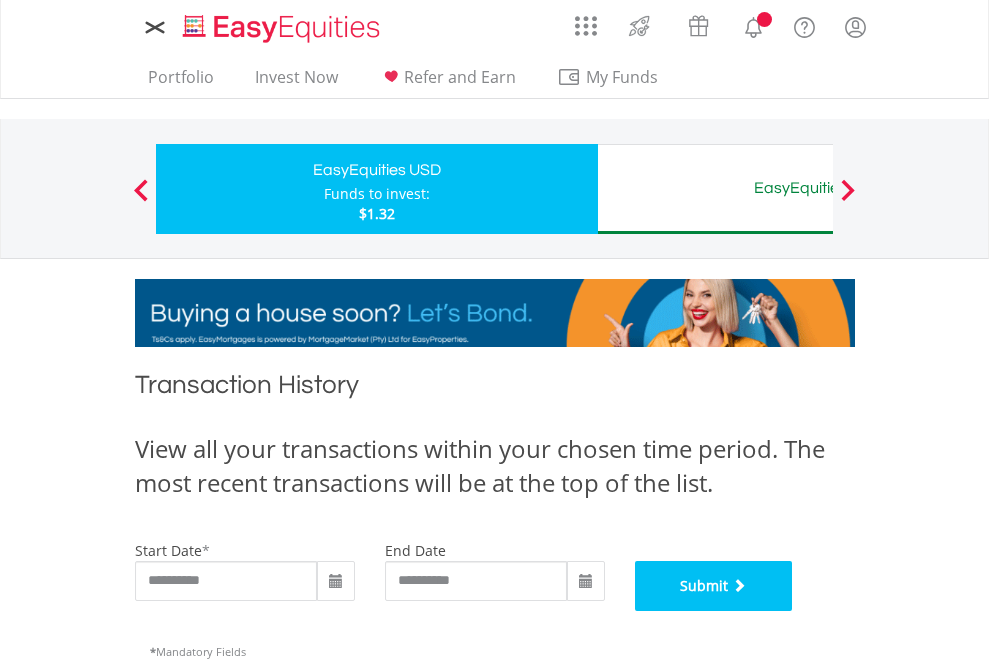 click on "Submit" at bounding box center [714, 586] 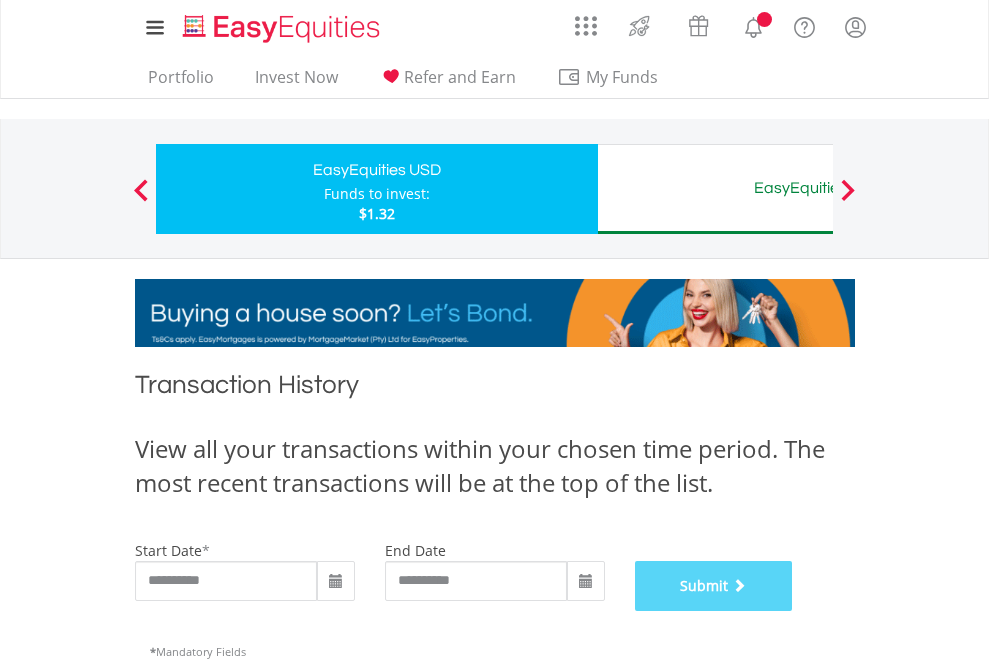 scroll, scrollTop: 811, scrollLeft: 0, axis: vertical 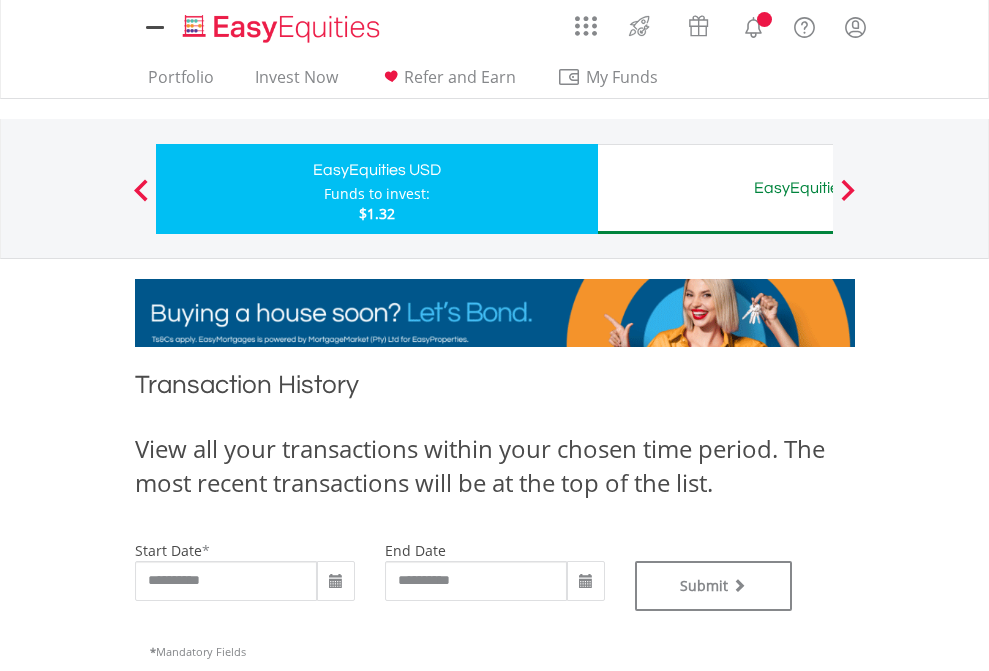 click on "EasyEquities AUD" at bounding box center (818, 188) 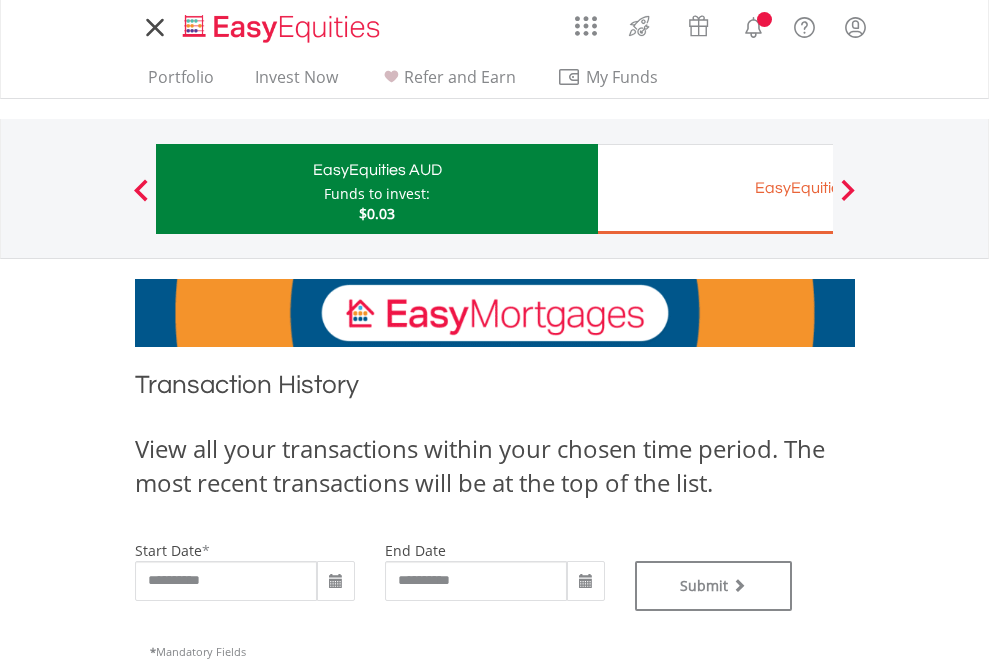 scroll, scrollTop: 0, scrollLeft: 0, axis: both 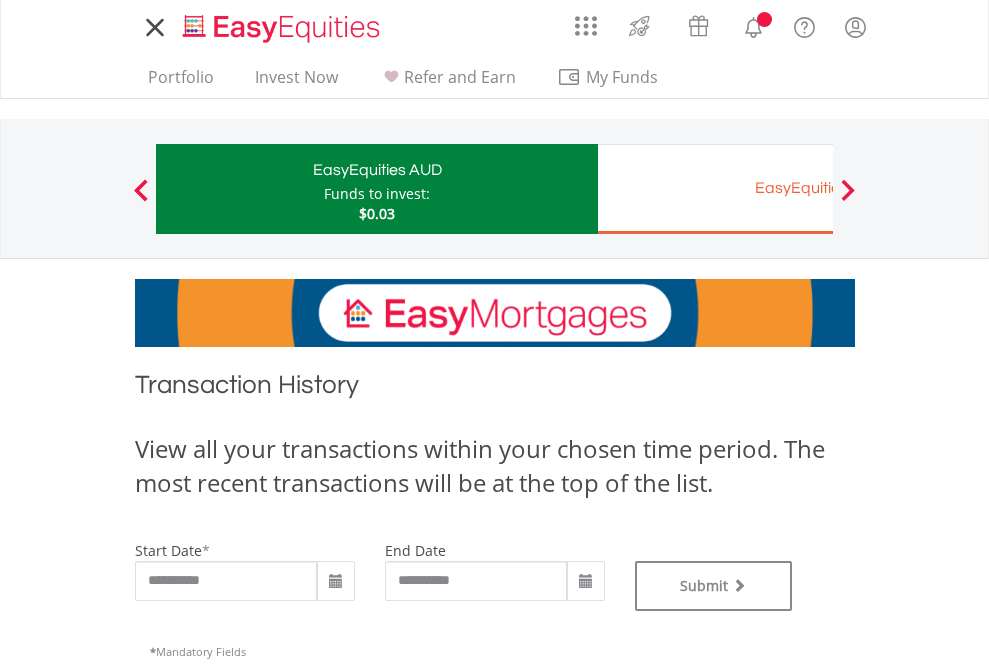 type on "**********" 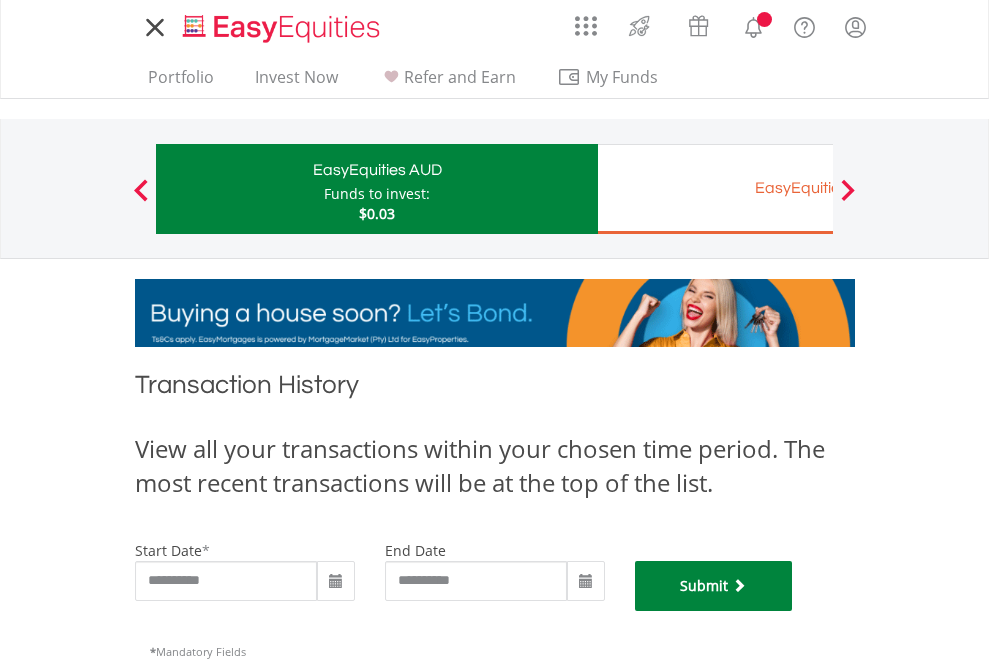 click on "Submit" at bounding box center [714, 586] 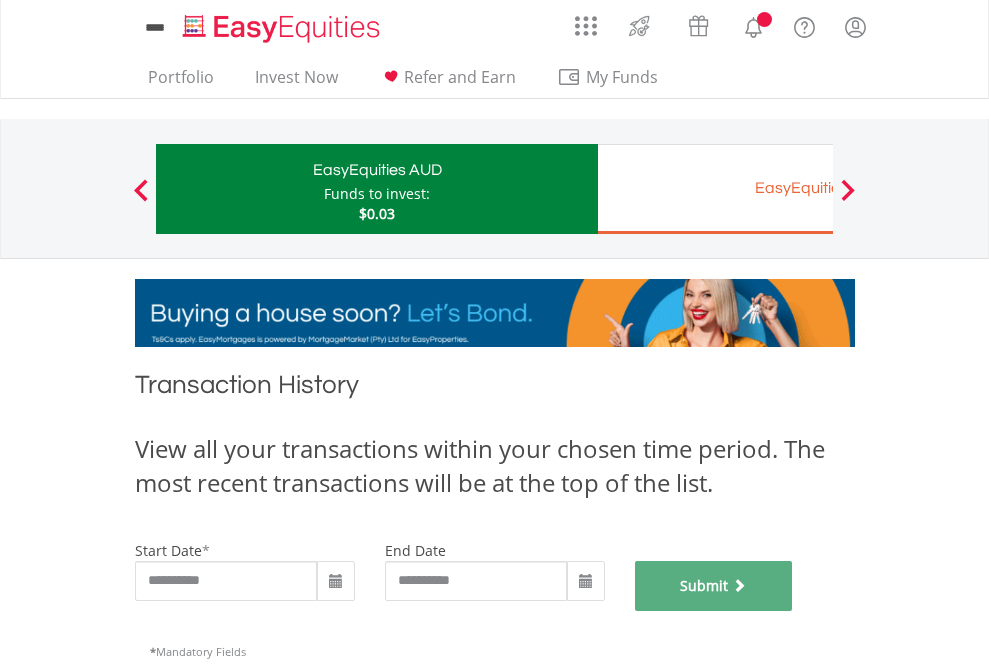 scroll, scrollTop: 811, scrollLeft: 0, axis: vertical 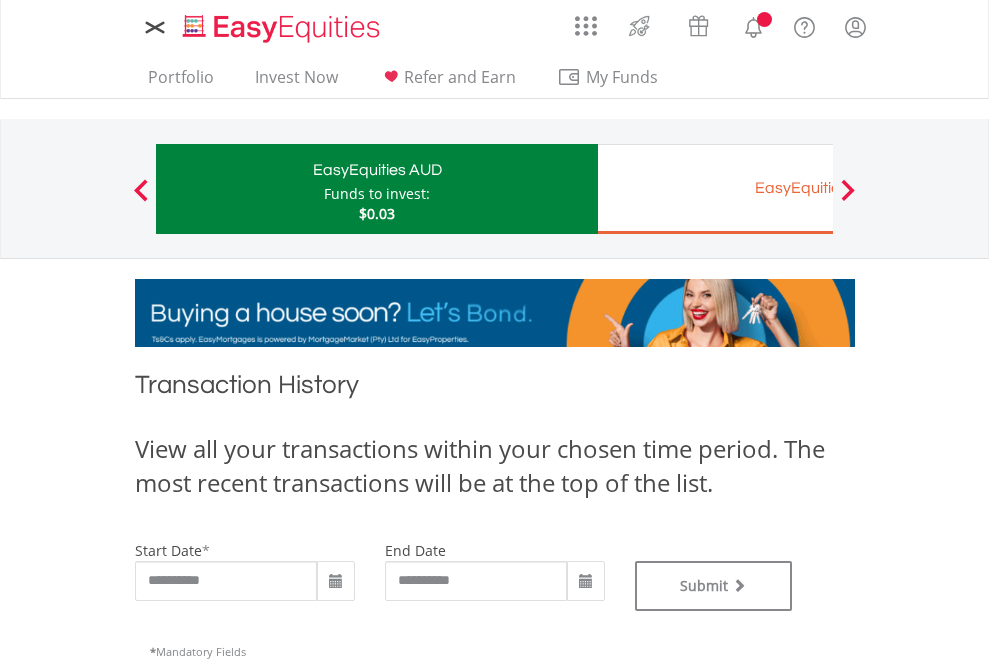 click on "EasyEquities EUR" at bounding box center (818, 188) 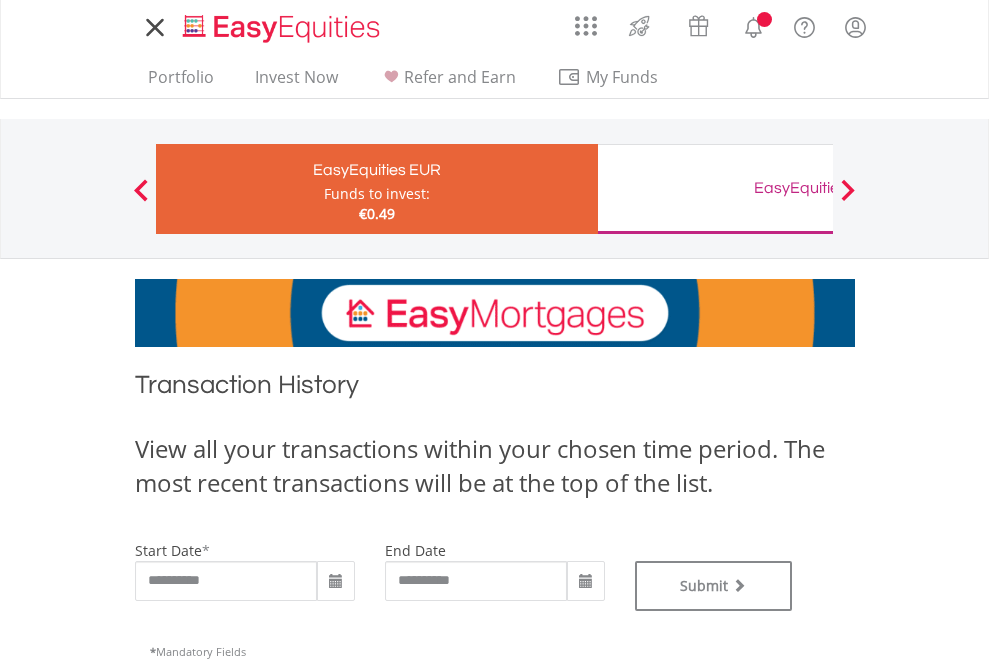 scroll, scrollTop: 0, scrollLeft: 0, axis: both 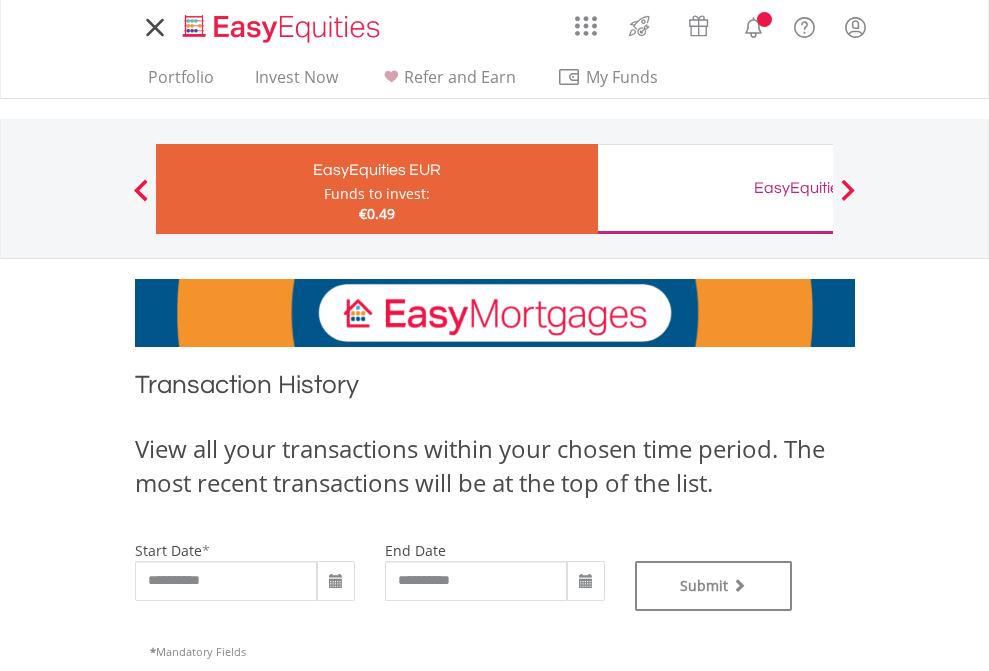 type on "**********" 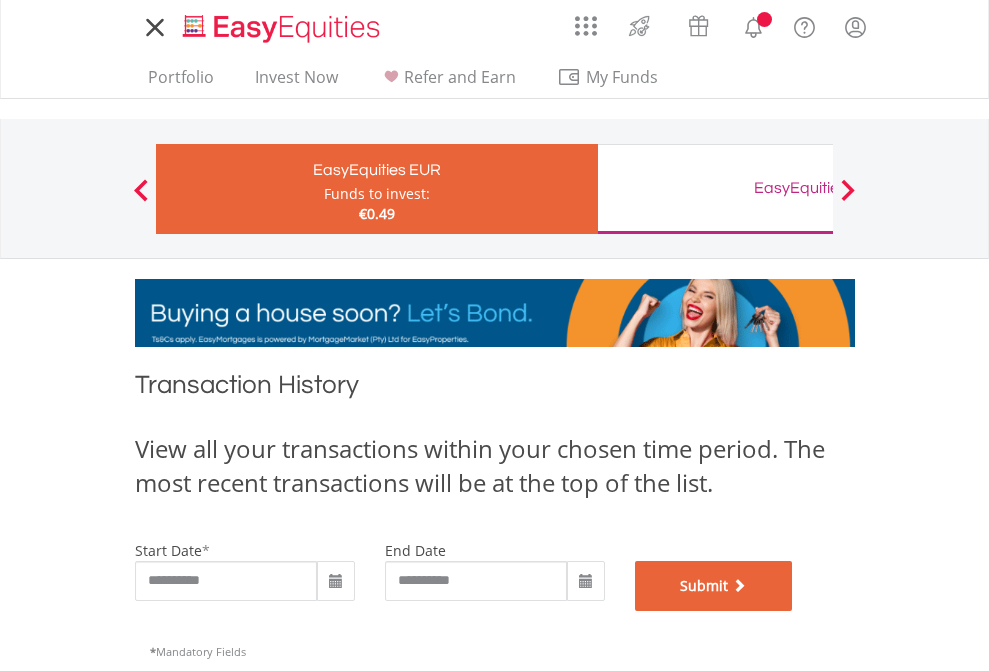 click on "Submit" at bounding box center (714, 586) 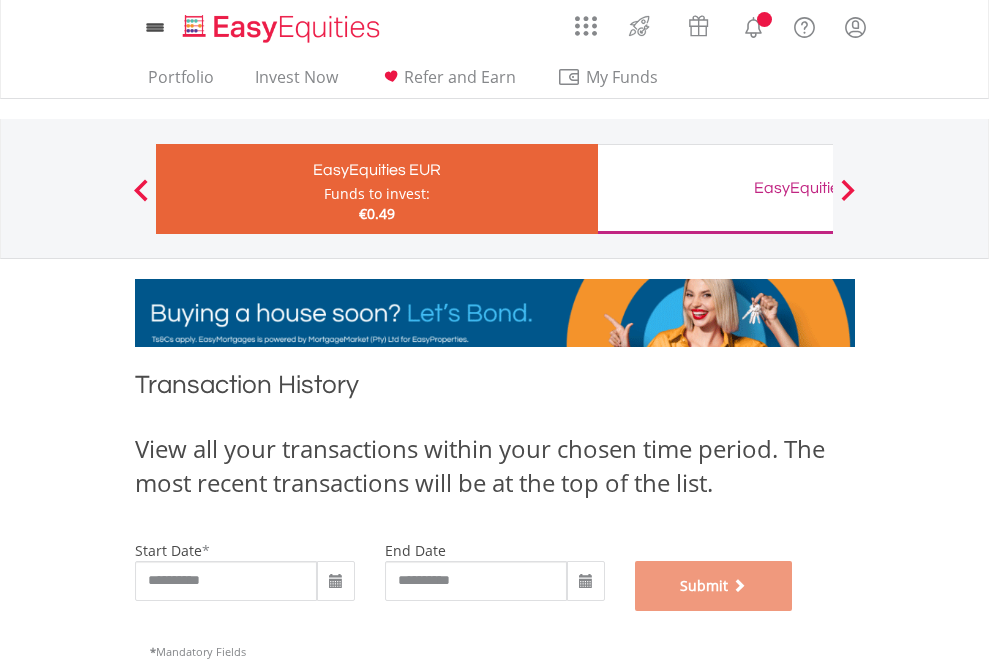 scroll, scrollTop: 811, scrollLeft: 0, axis: vertical 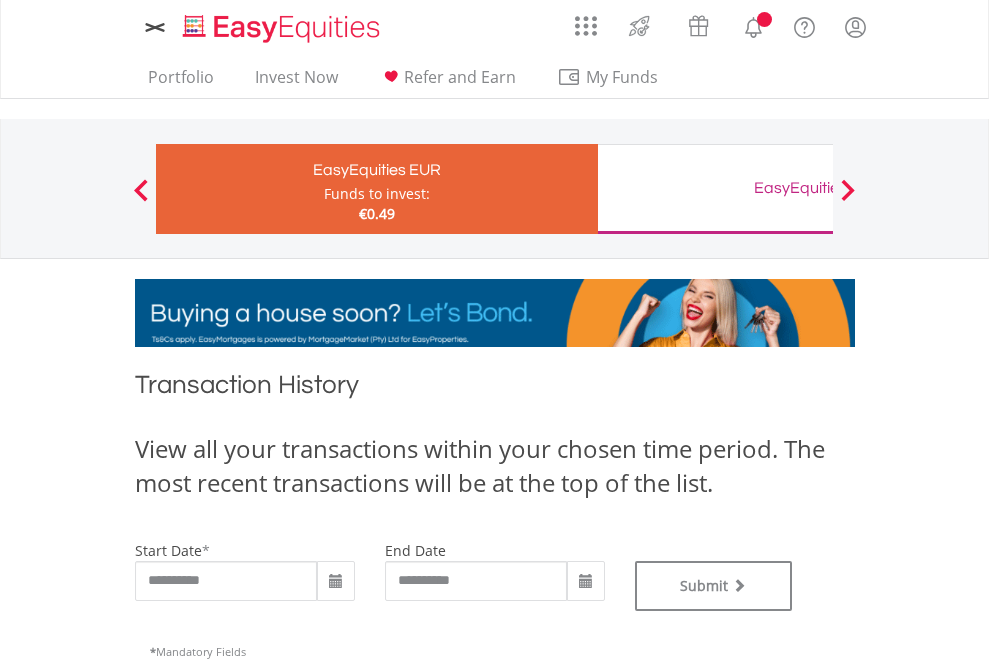click on "EasyEquities GBP" at bounding box center [818, 188] 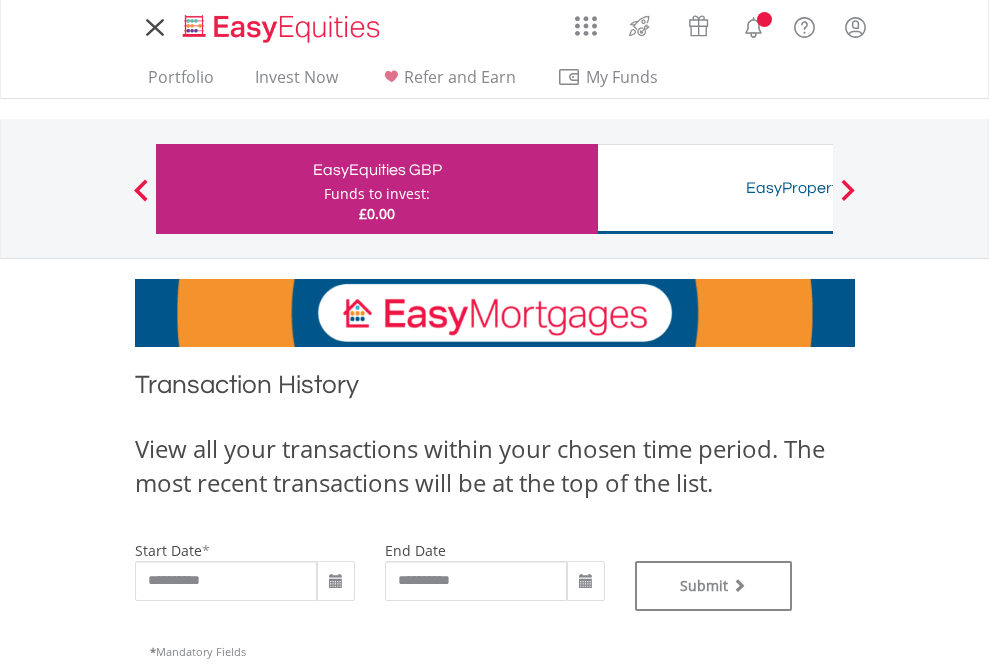 scroll, scrollTop: 0, scrollLeft: 0, axis: both 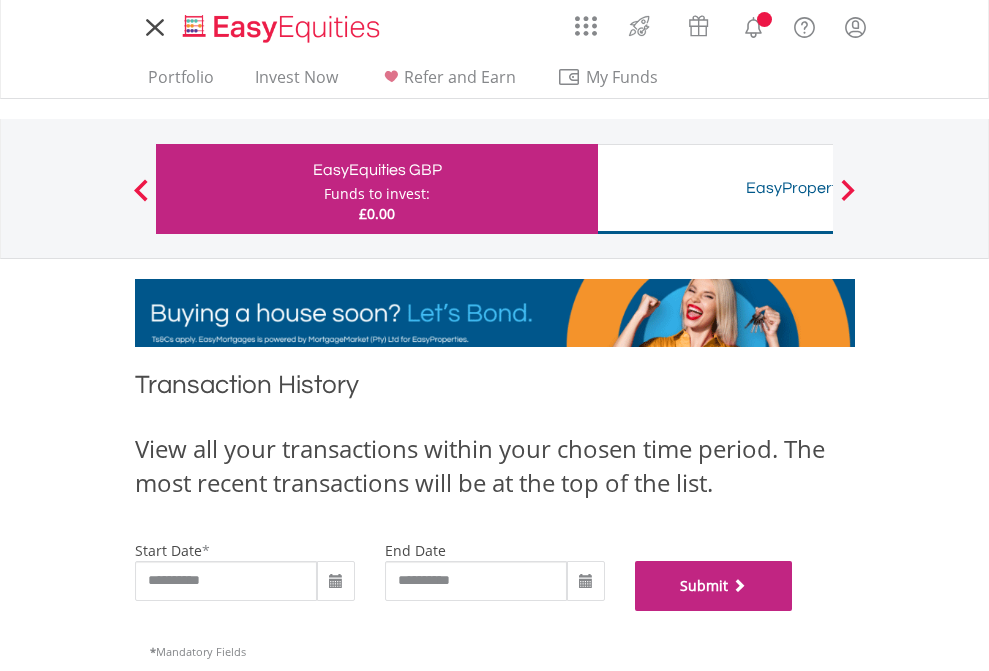 click on "Submit" at bounding box center [714, 586] 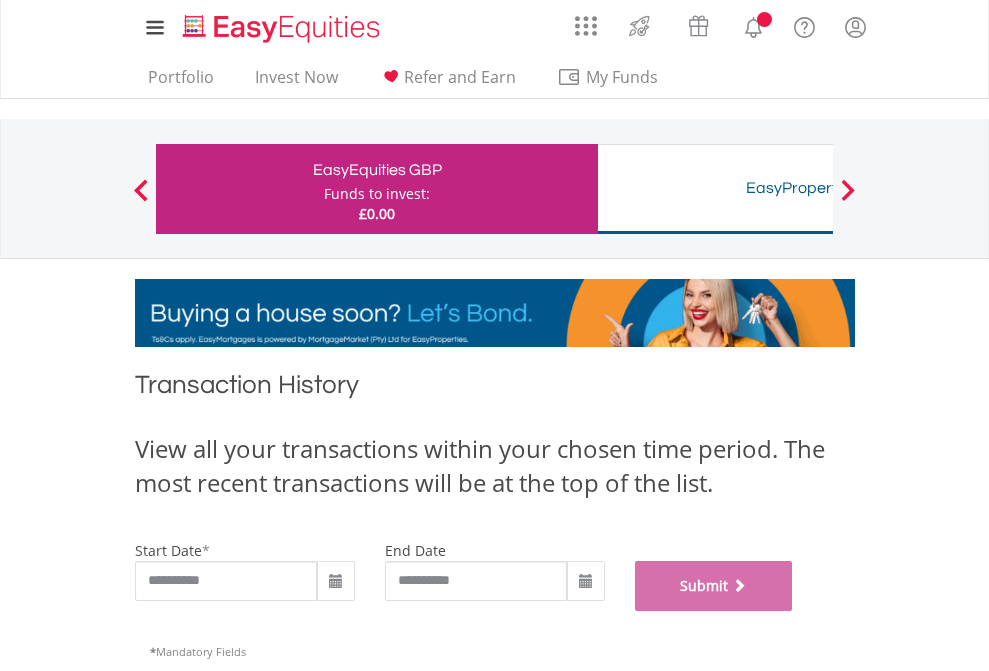 scroll, scrollTop: 811, scrollLeft: 0, axis: vertical 